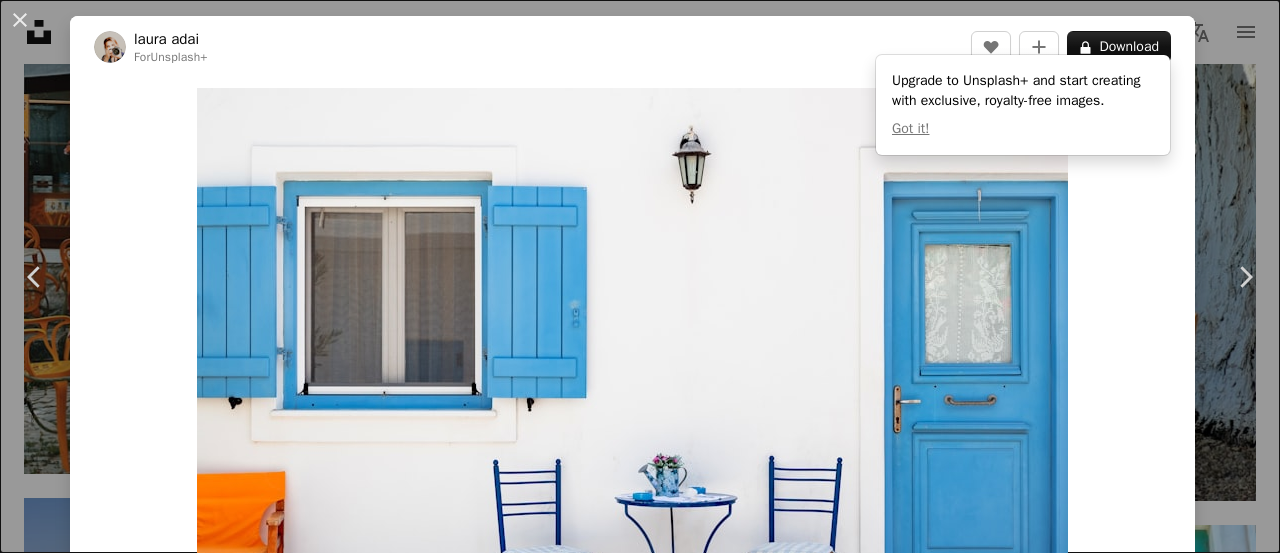 scroll, scrollTop: 10100, scrollLeft: 0, axis: vertical 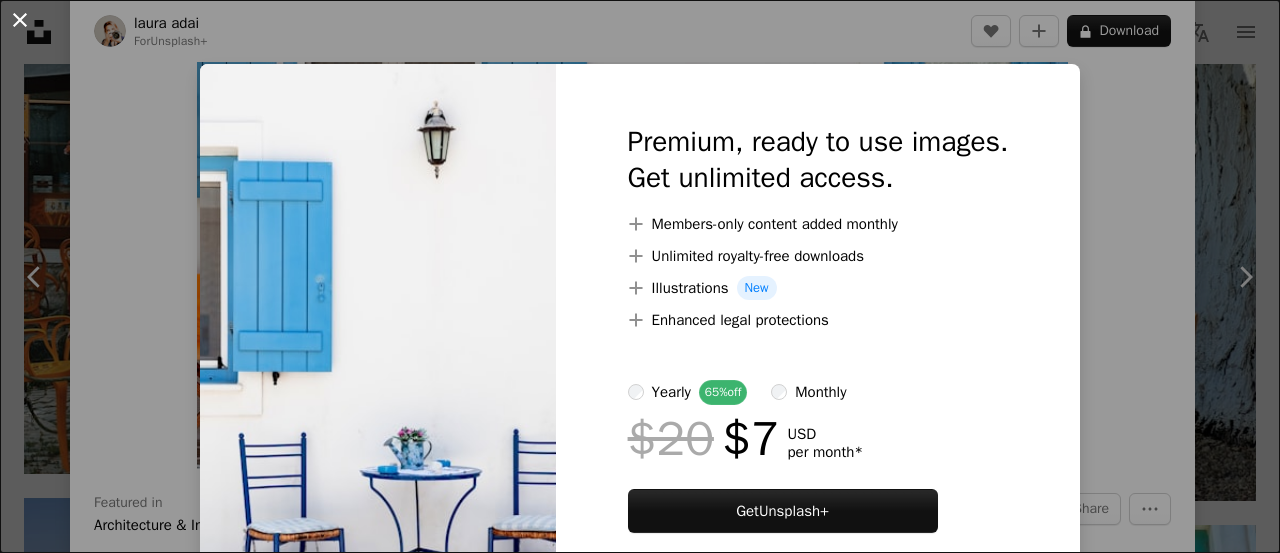 click on "An X shape" at bounding box center [20, 20] 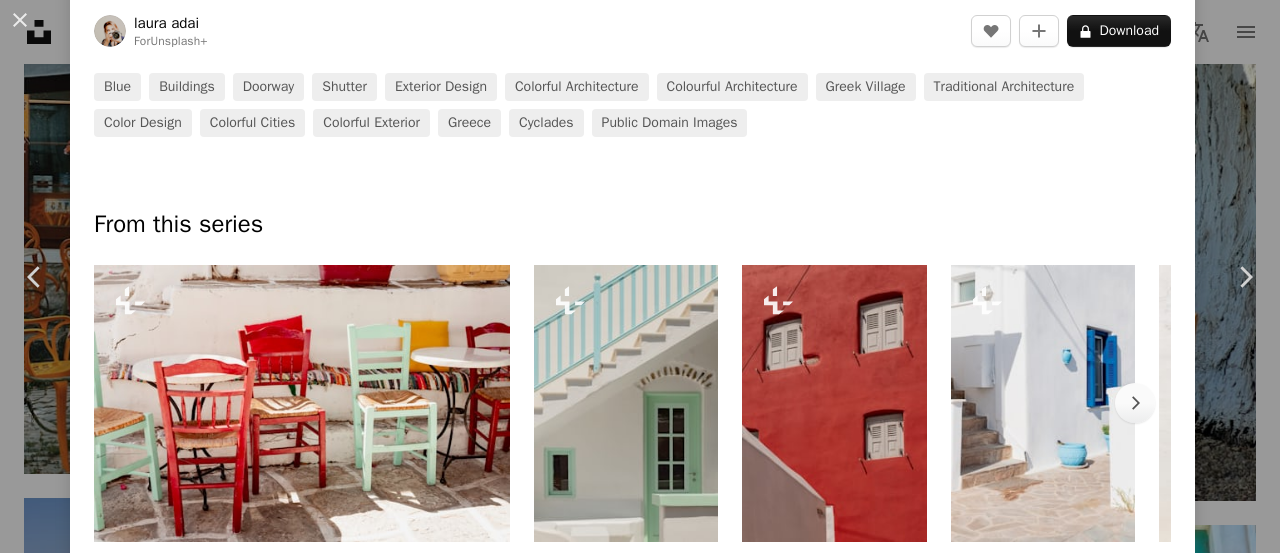 scroll, scrollTop: 0, scrollLeft: 0, axis: both 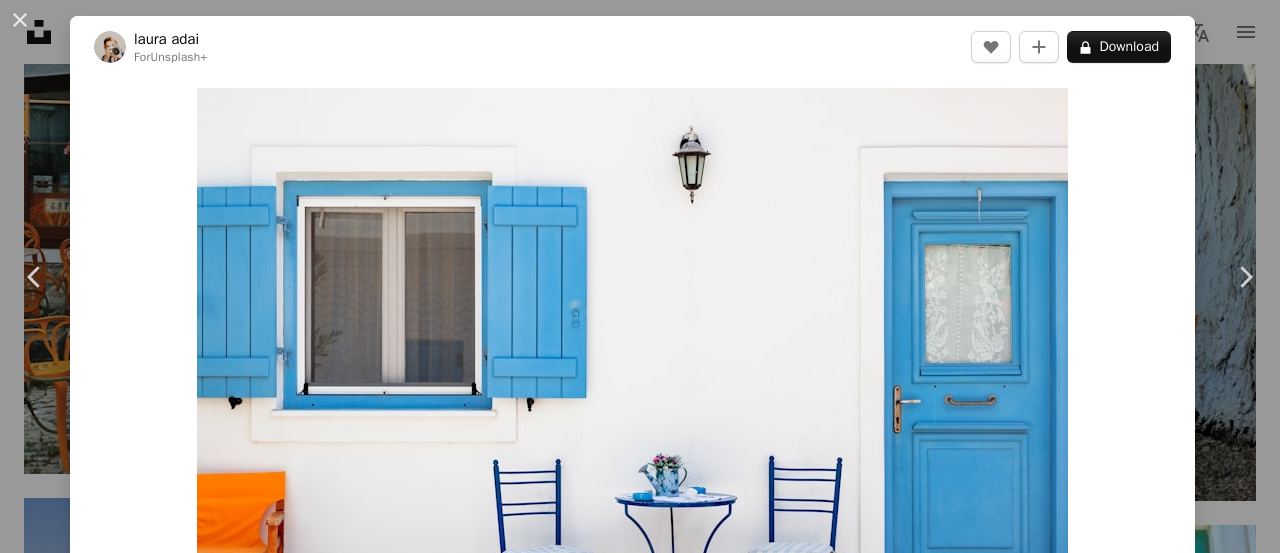 click on "**********" at bounding box center [640, -3544] 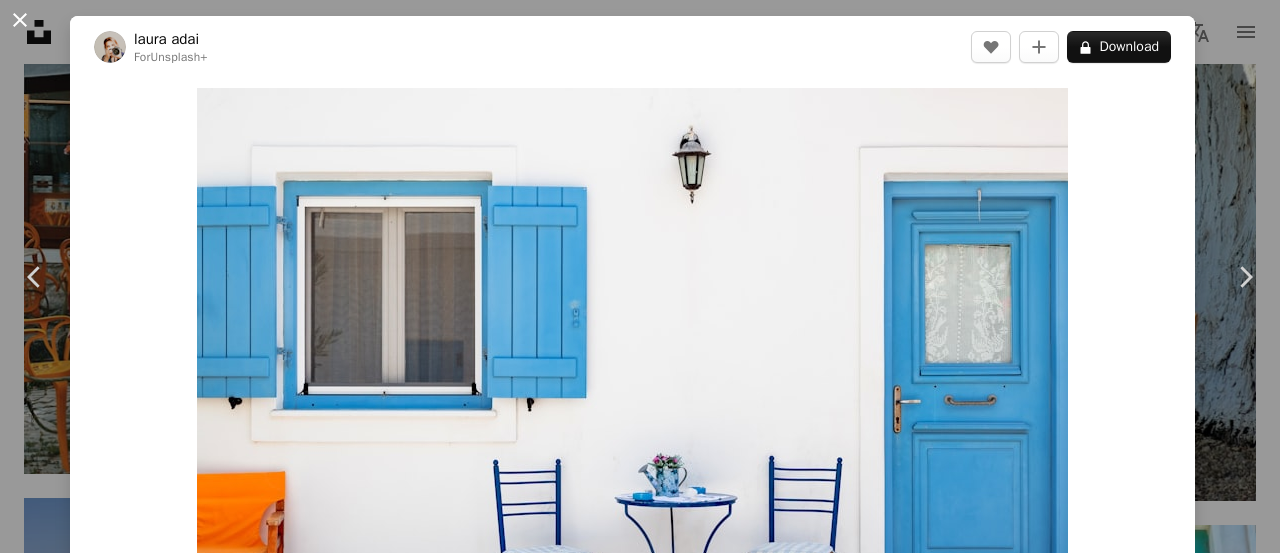 click on "An X shape" at bounding box center [20, 20] 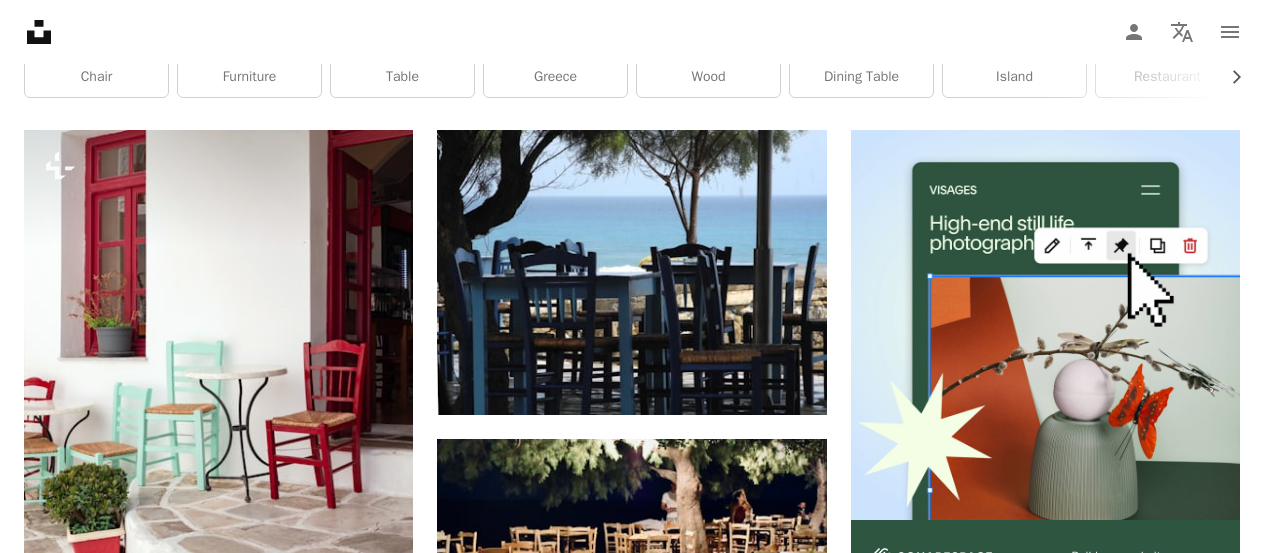 scroll, scrollTop: 0, scrollLeft: 0, axis: both 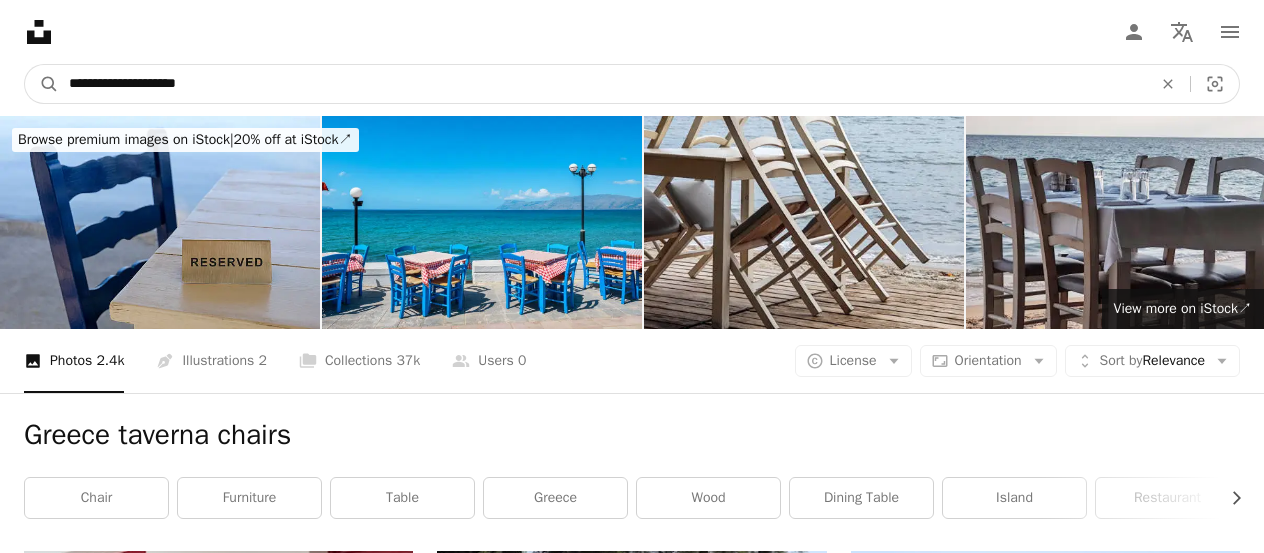 click on "**********" at bounding box center [602, 84] 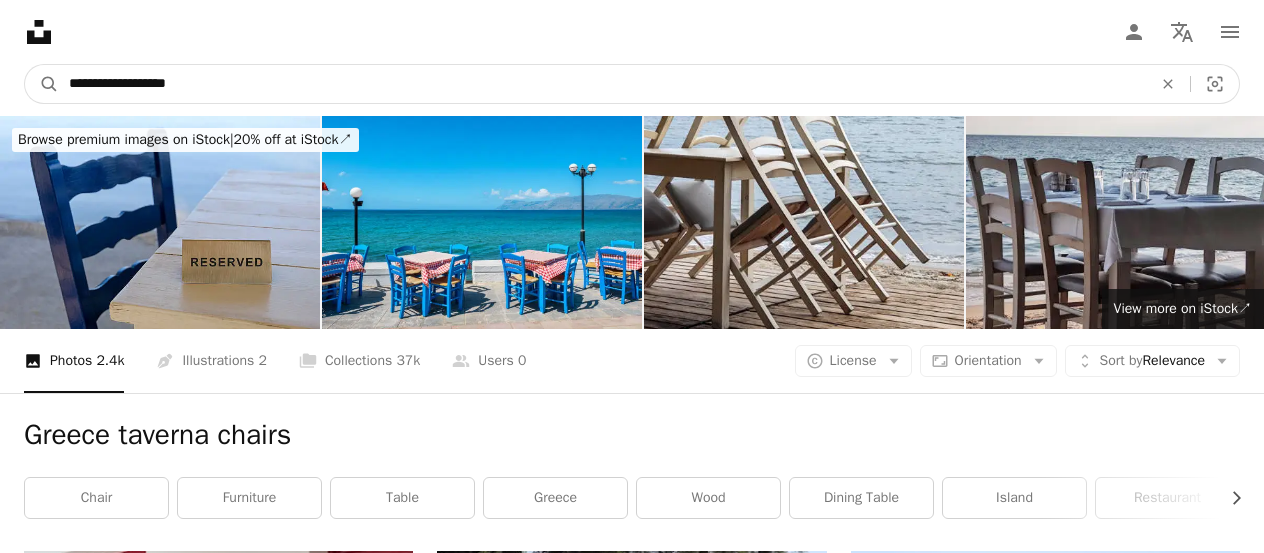 type on "**********" 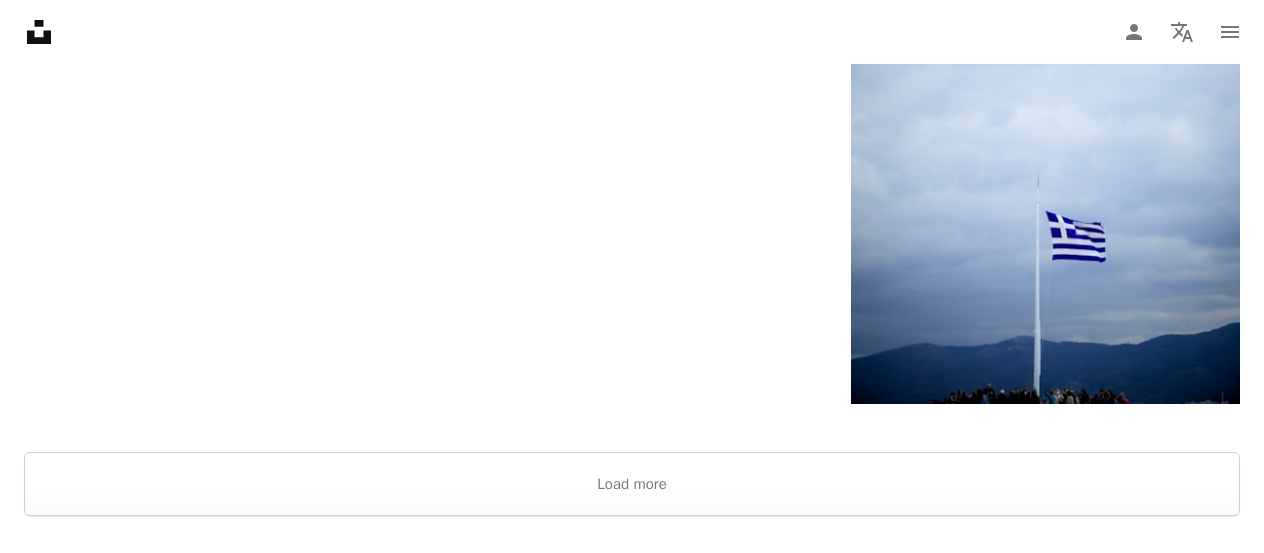 scroll, scrollTop: 3300, scrollLeft: 0, axis: vertical 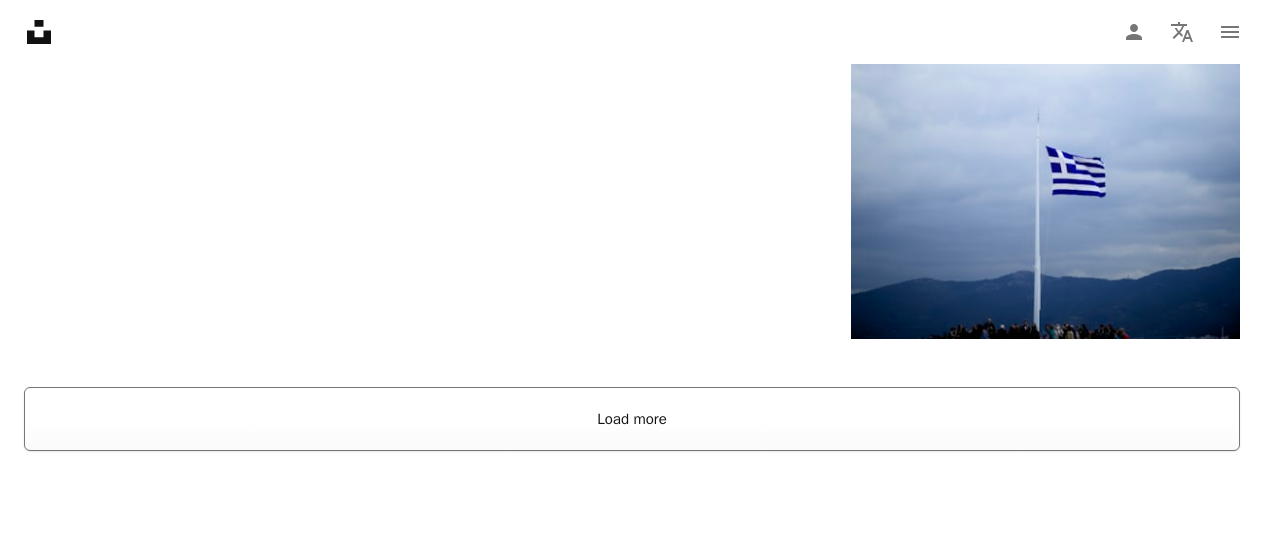 click on "Load more" at bounding box center (632, 419) 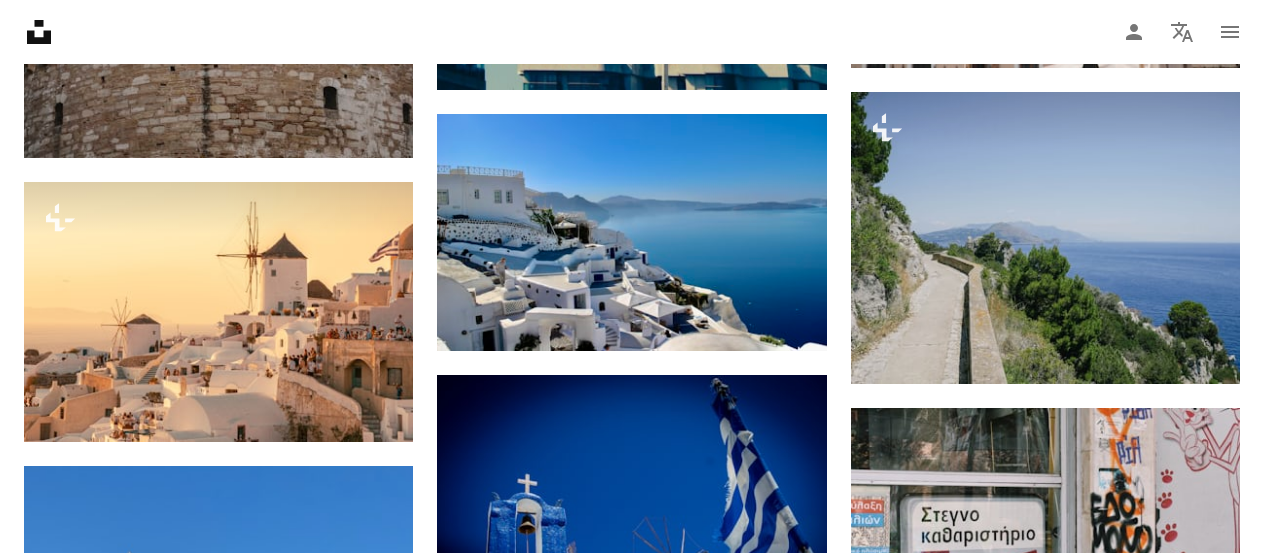 scroll, scrollTop: 24500, scrollLeft: 0, axis: vertical 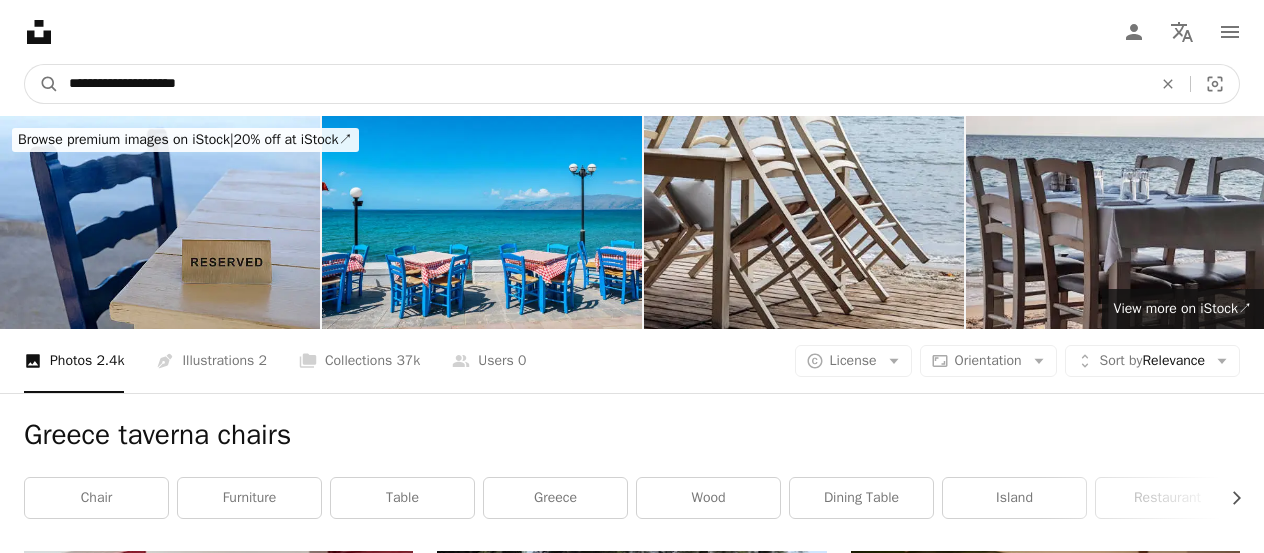 drag, startPoint x: 206, startPoint y: 65, endPoint x: 231, endPoint y: 86, distance: 32.649654 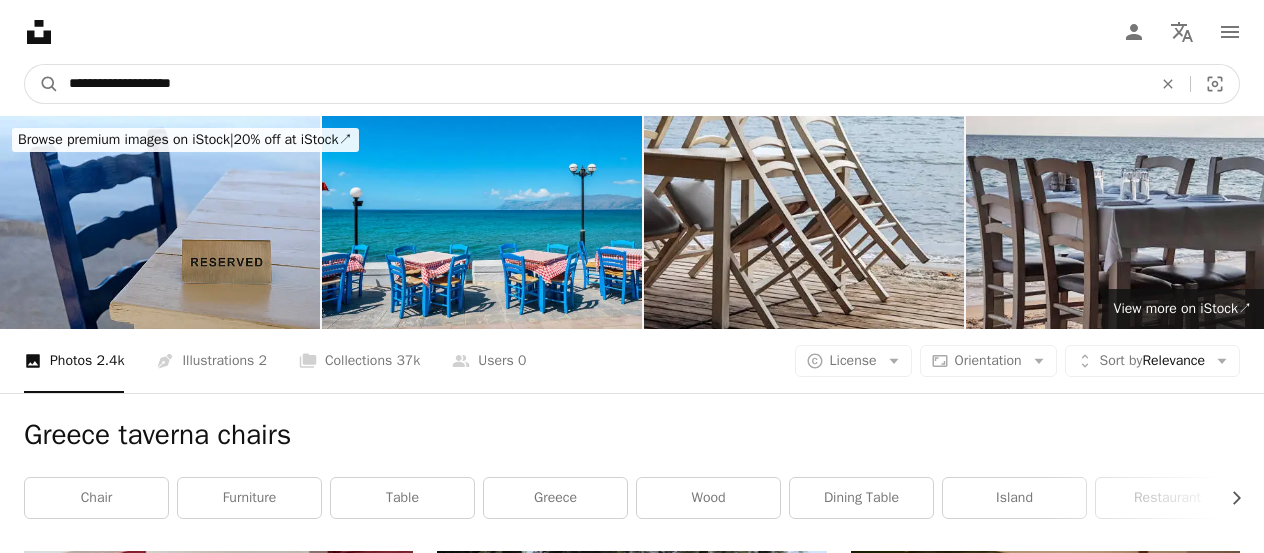 type on "**********" 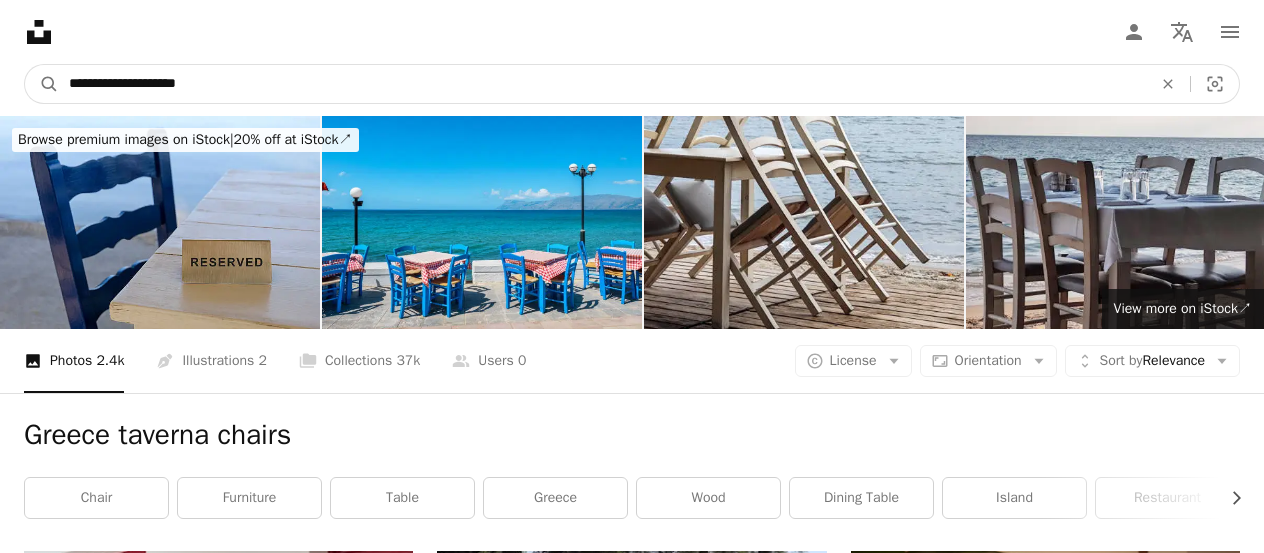 click on "A magnifying glass" at bounding box center (42, 84) 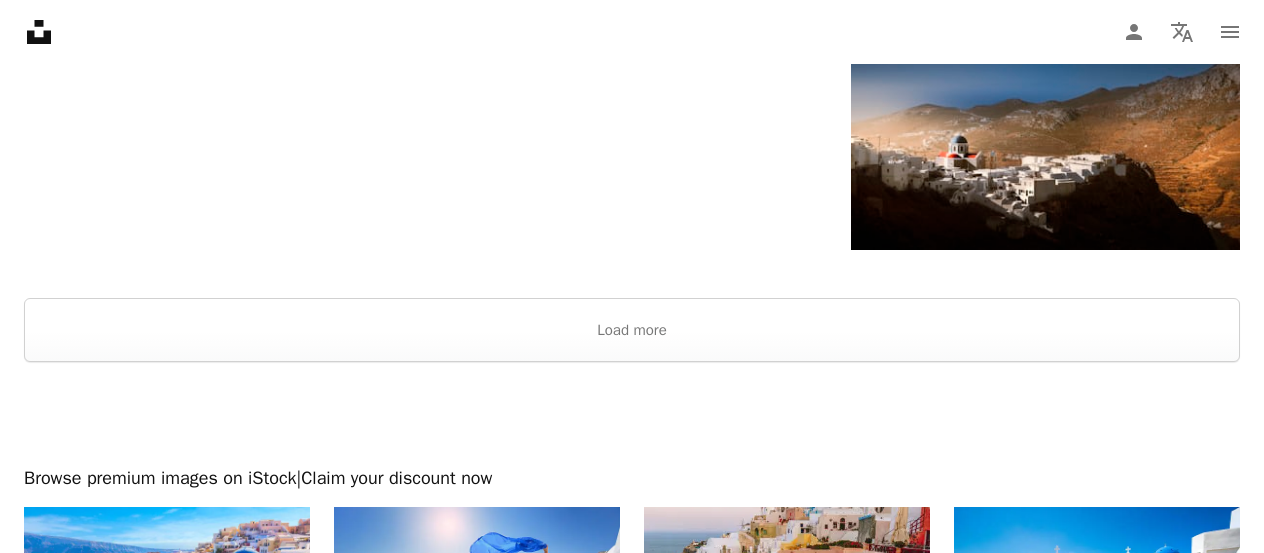 scroll, scrollTop: 3100, scrollLeft: 0, axis: vertical 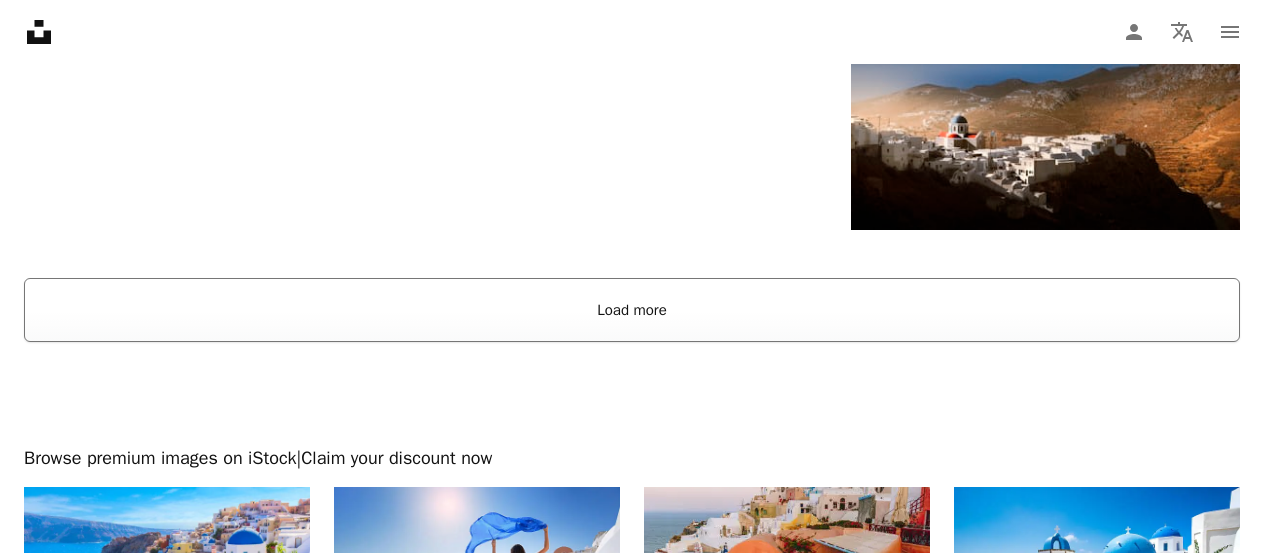 click on "Load more" at bounding box center [632, 310] 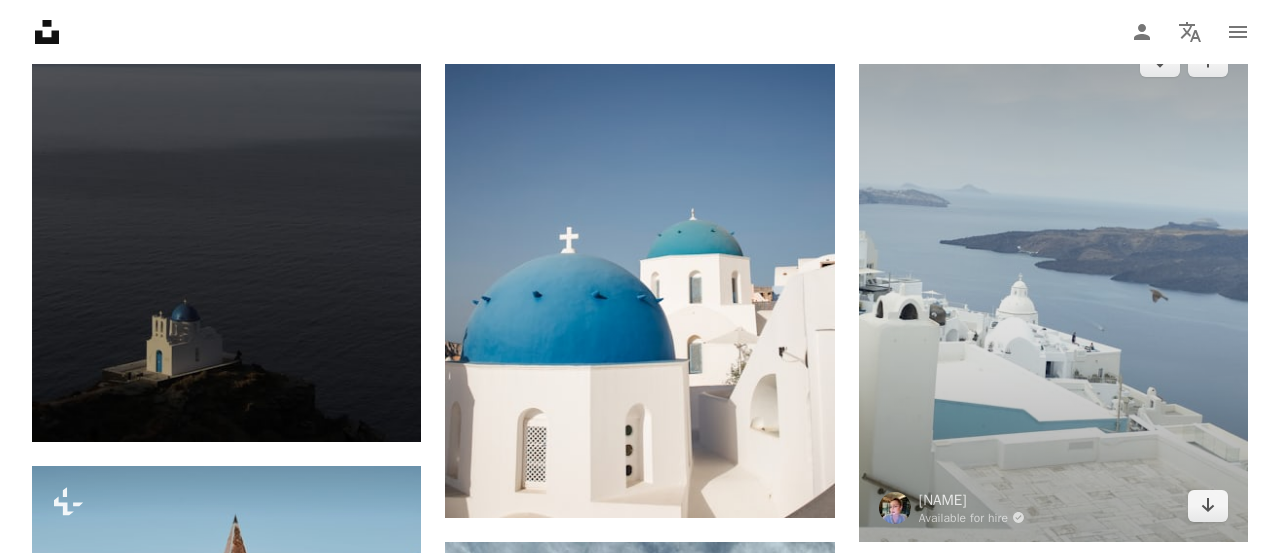 scroll, scrollTop: 8300, scrollLeft: 0, axis: vertical 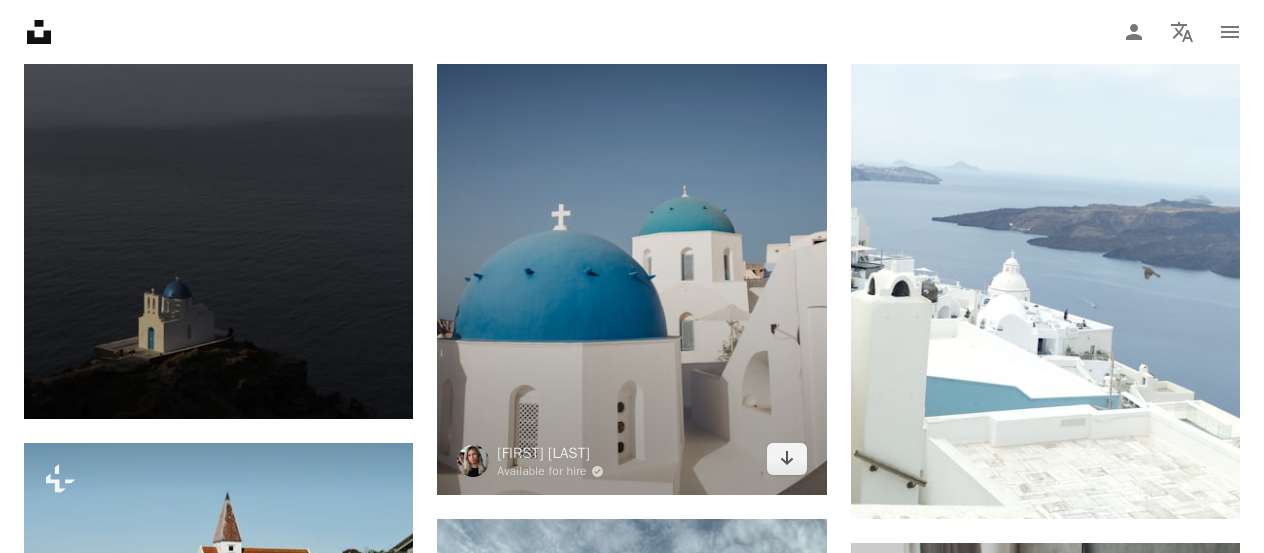 click at bounding box center [631, 203] 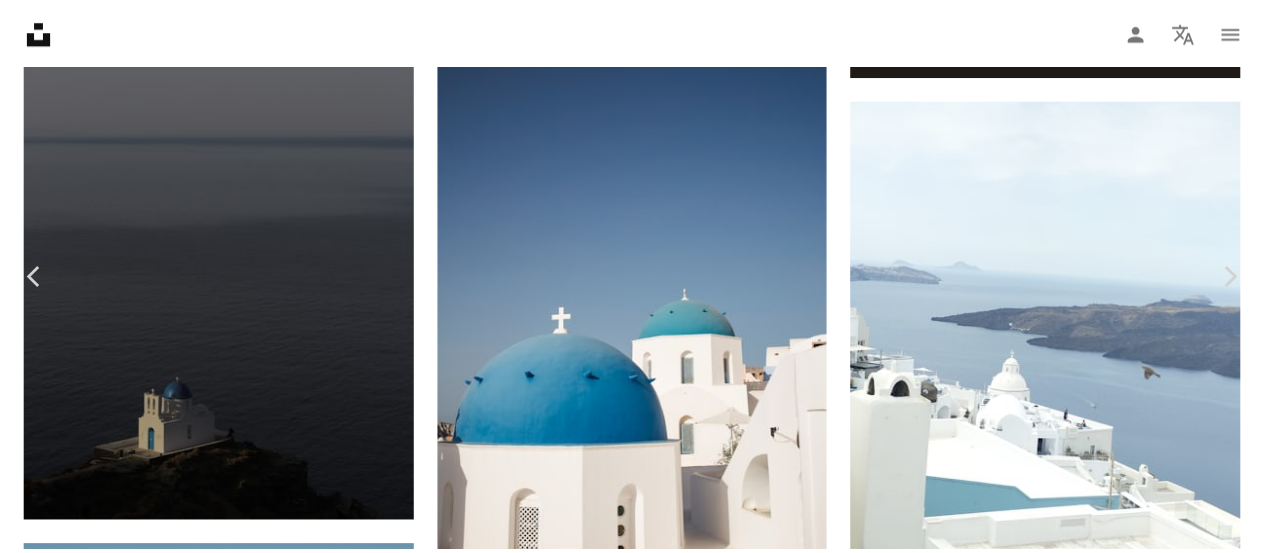 scroll, scrollTop: 0, scrollLeft: 0, axis: both 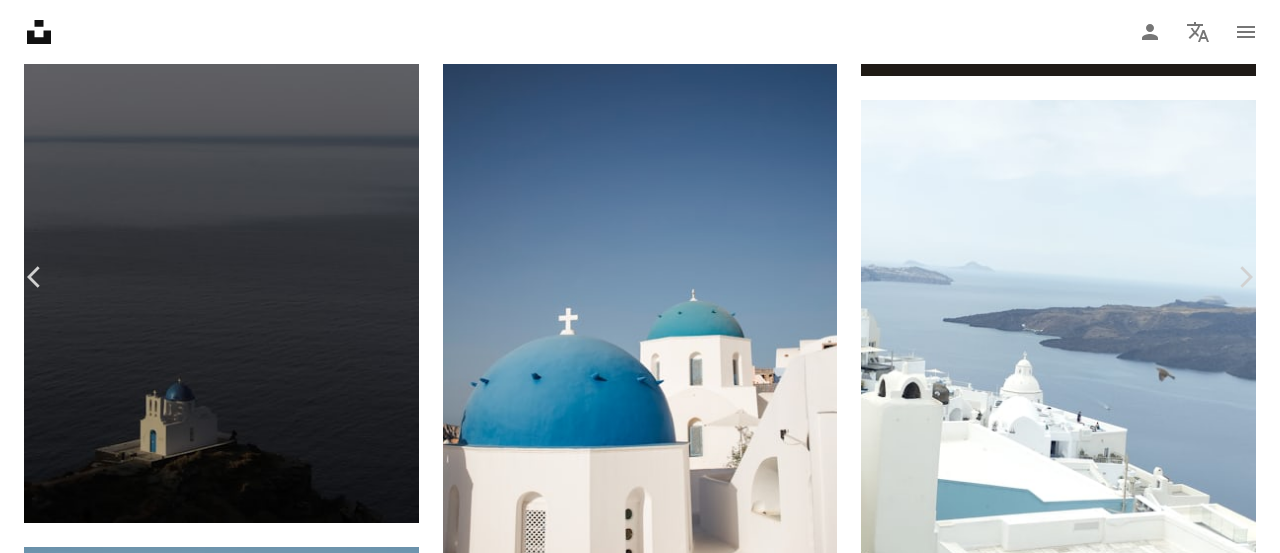 click on "Download free" at bounding box center [1081, 5575] 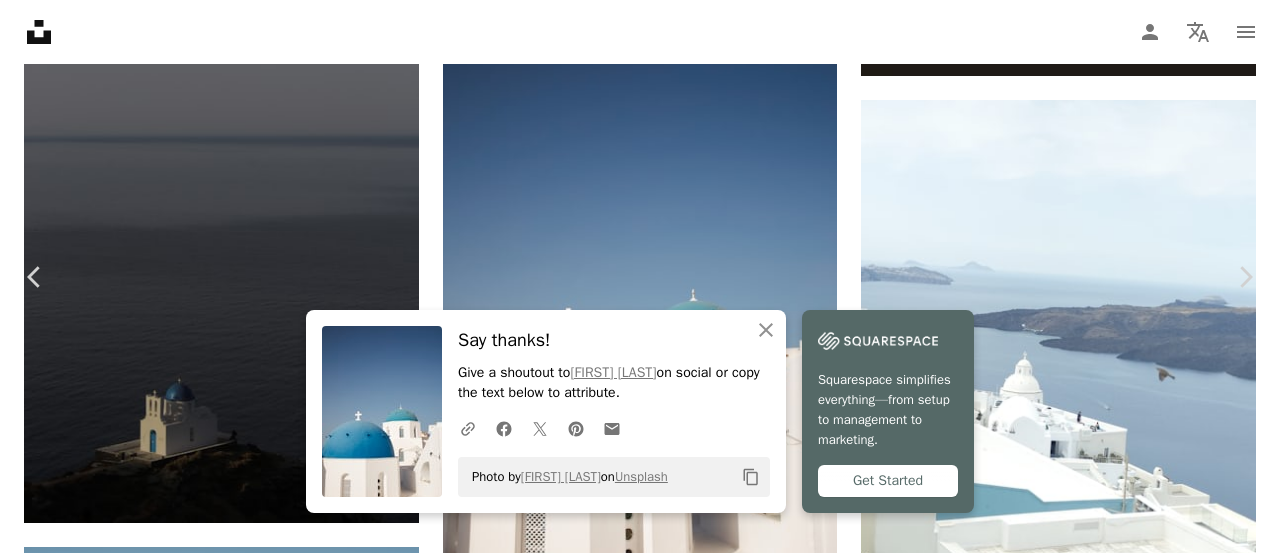 click on "An X shape Chevron left Chevron right An X shape Close Say thanks! Give a shoutout to  Yuliia Sereda  on social or copy the text below to attribute. A URL sharing icon (chains) Facebook icon X (formerly Twitter) icon Pinterest icon An envelope Photo by  Yuliia Sereda  on  Unsplash
Copy content Squarespace simplifies everything—from setup to management to marketing. Get Started Yuliia Sereda Available for hire A checkmark inside of a circle A heart A plus sign Download free Chevron down Zoom in Views 583,100 Downloads 3,180 Featured in Photos ,  Travel A forward-right arrow Share Info icon Info More Actions A map marker Santorini, Greece Calendar outlined Published on  January 11, 2025 Camera Canon, EOS RP Safety Free to use under the  Unsplash License aesthetic minimal mediterranean travel photography serenity scenic view greek islands timeless picturesque cross symbol landmark Creative Commons images Browse premium related images on iStock  |  Save 20% with code UNSPLASH20 View more on iStock  ↗" at bounding box center [640, 5804] 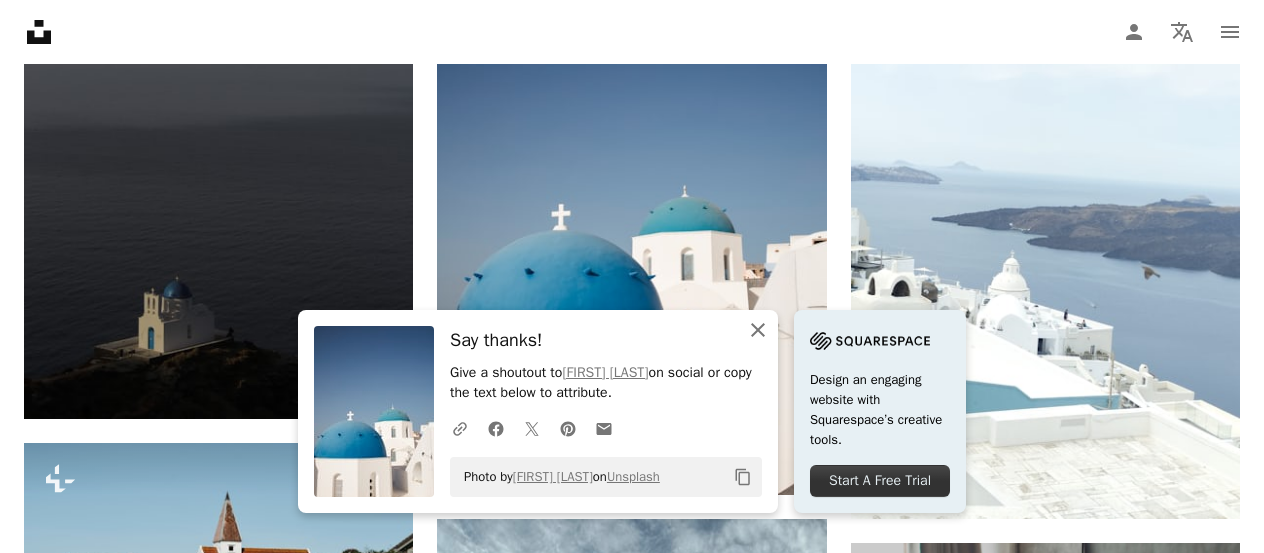 click on "An X shape" 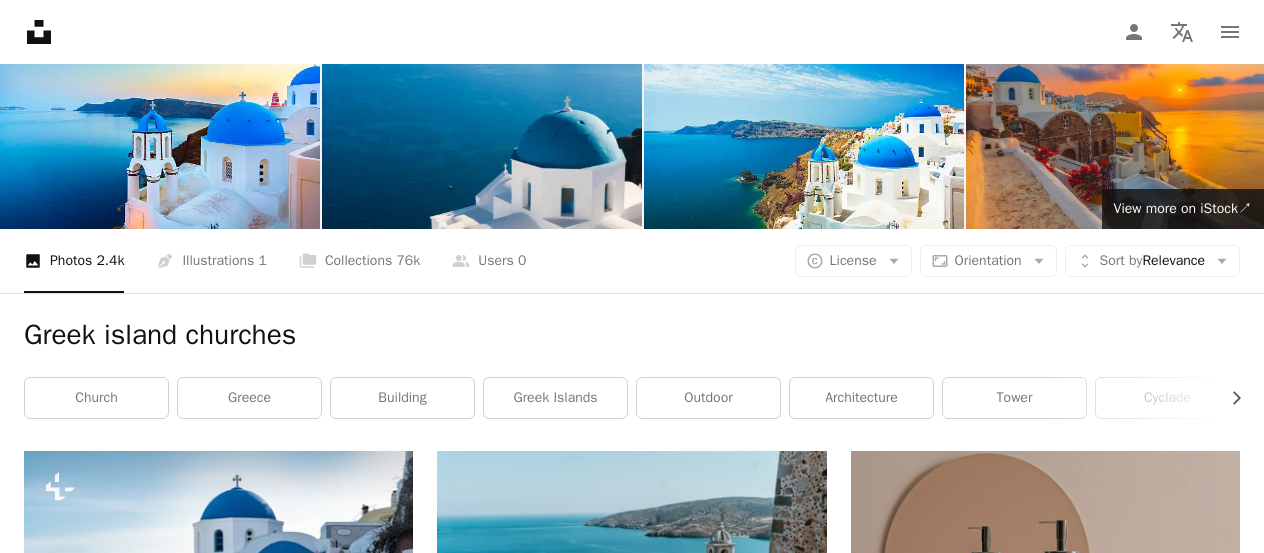 scroll, scrollTop: 0, scrollLeft: 0, axis: both 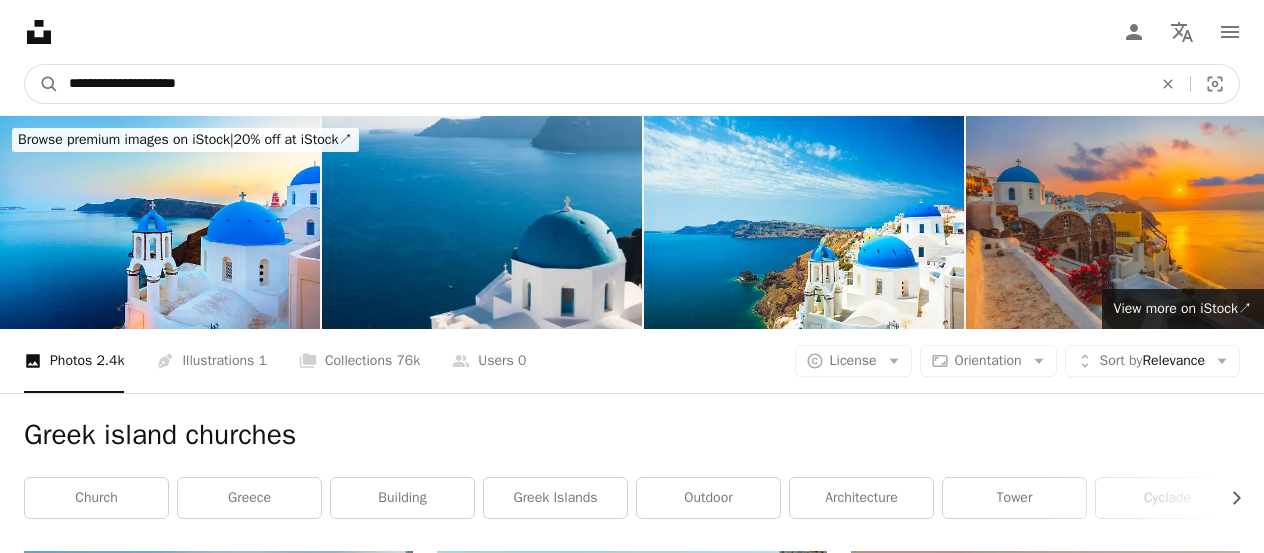 drag, startPoint x: 233, startPoint y: 75, endPoint x: 109, endPoint y: 76, distance: 124.004036 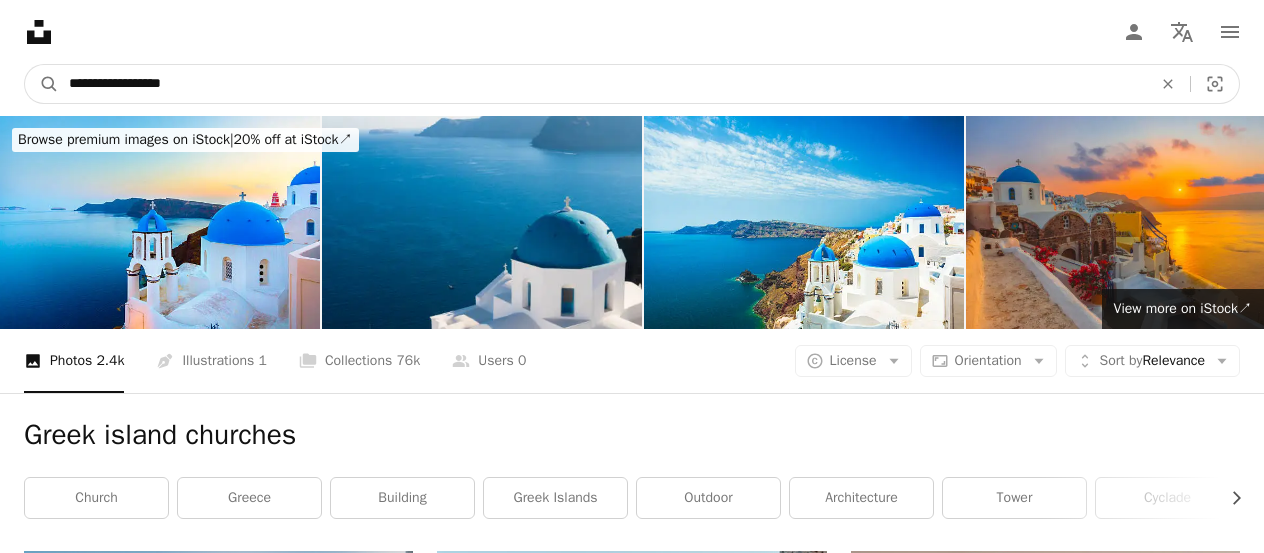type on "**********" 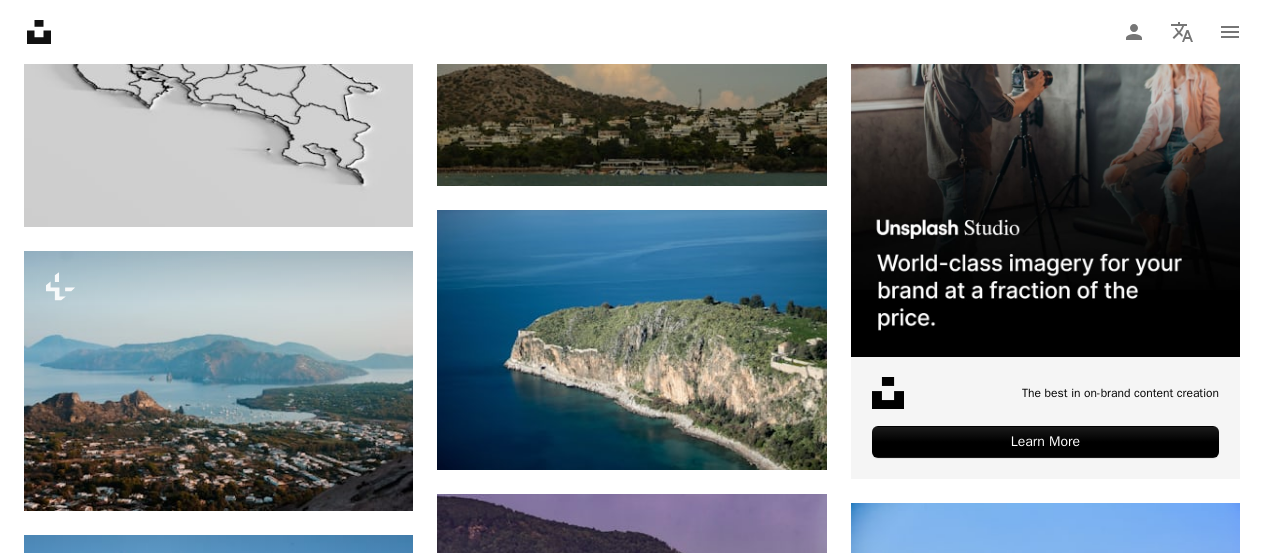 scroll, scrollTop: 0, scrollLeft: 0, axis: both 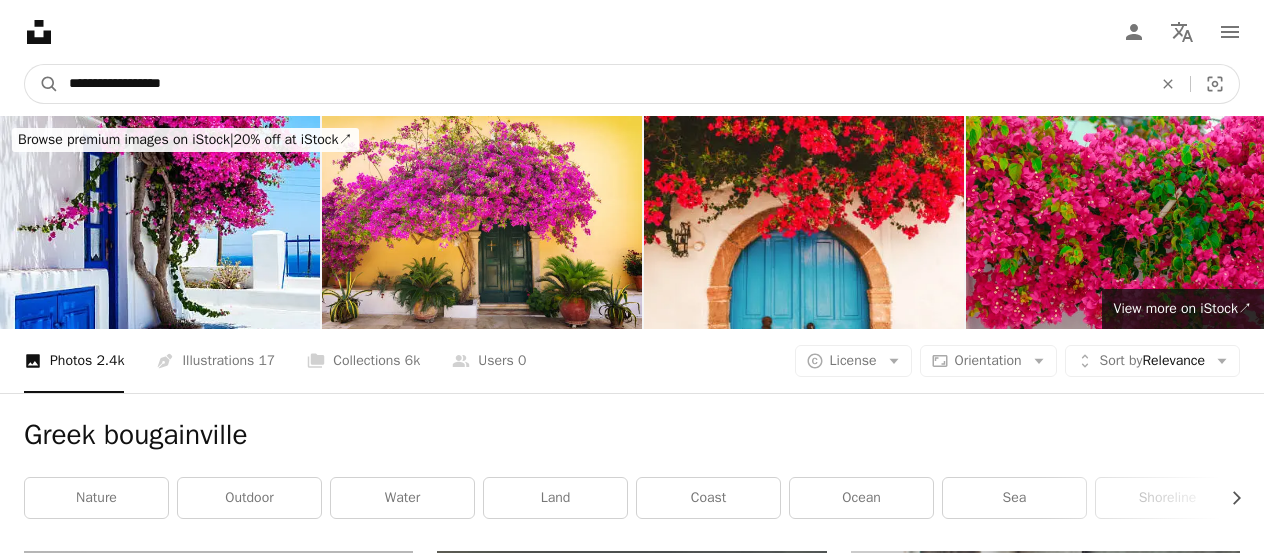 click on "**********" at bounding box center (602, 84) 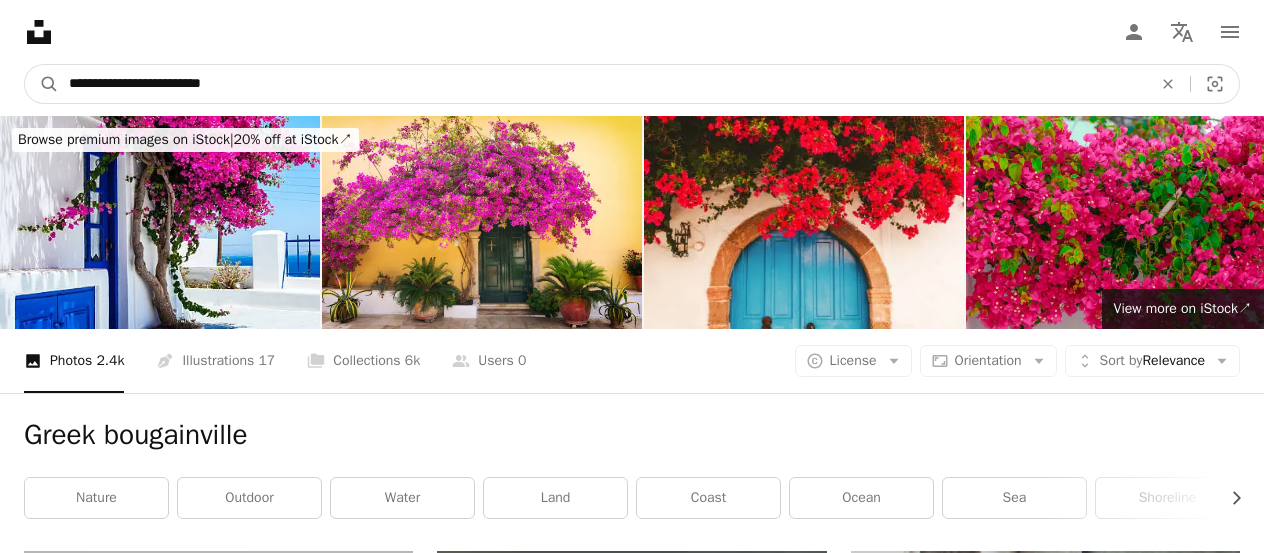 type on "**********" 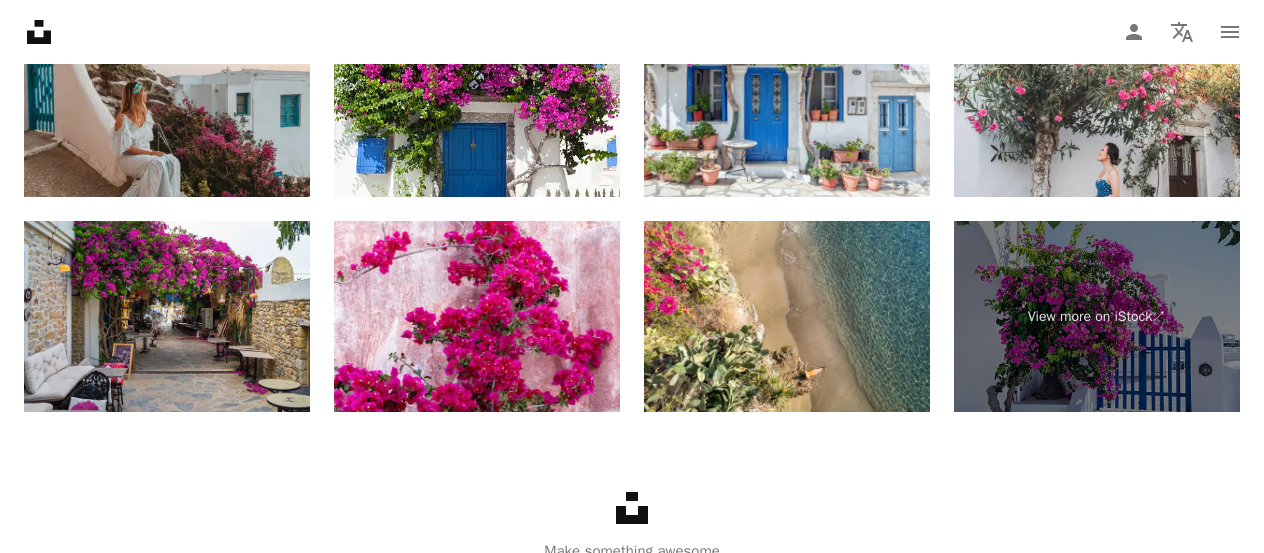 scroll, scrollTop: 4100, scrollLeft: 0, axis: vertical 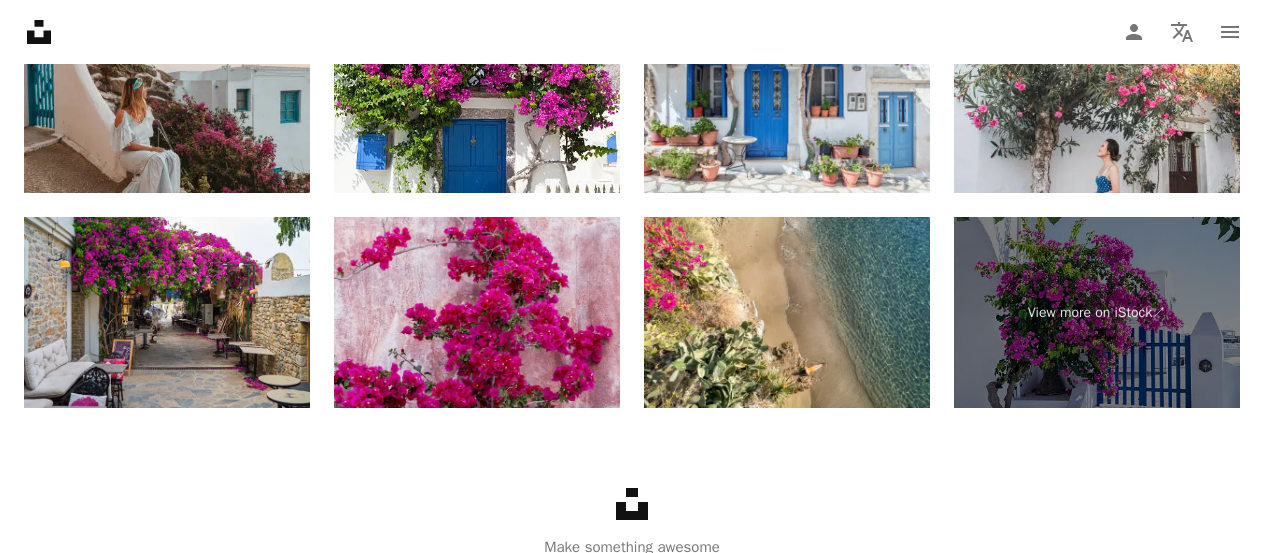 click at bounding box center (477, 312) 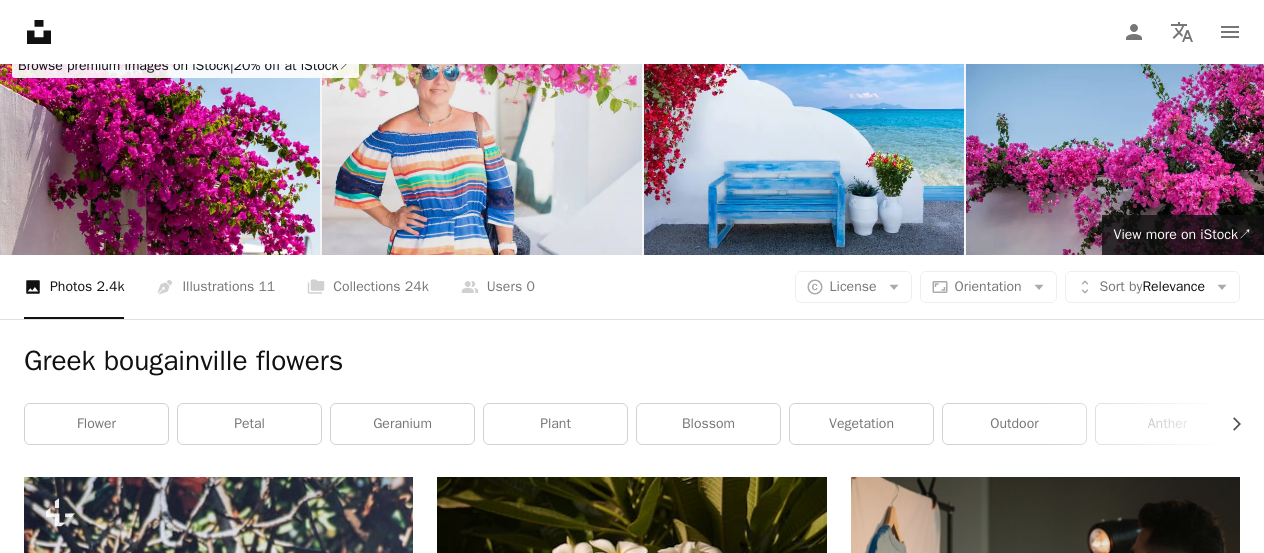 scroll, scrollTop: 0, scrollLeft: 0, axis: both 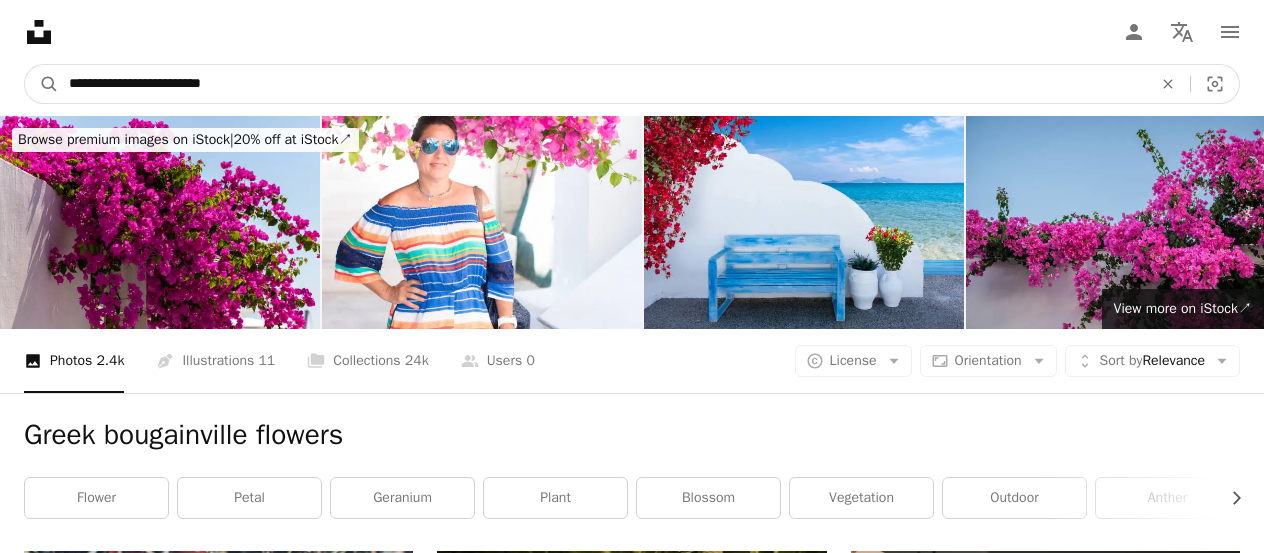 click on "**********" at bounding box center (602, 84) 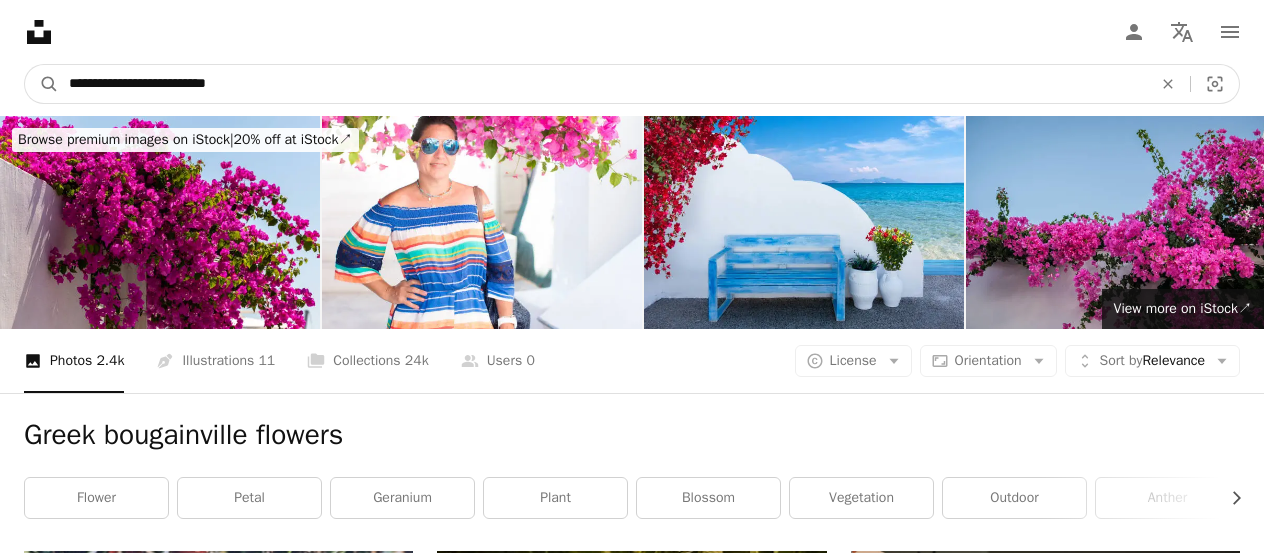 type on "**********" 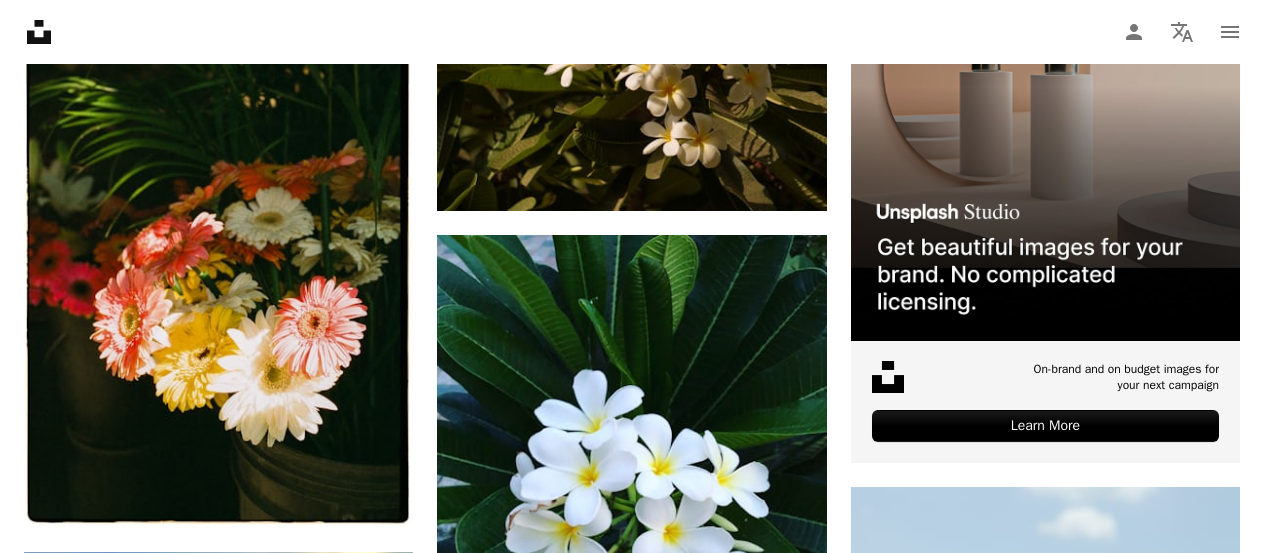 scroll, scrollTop: 0, scrollLeft: 0, axis: both 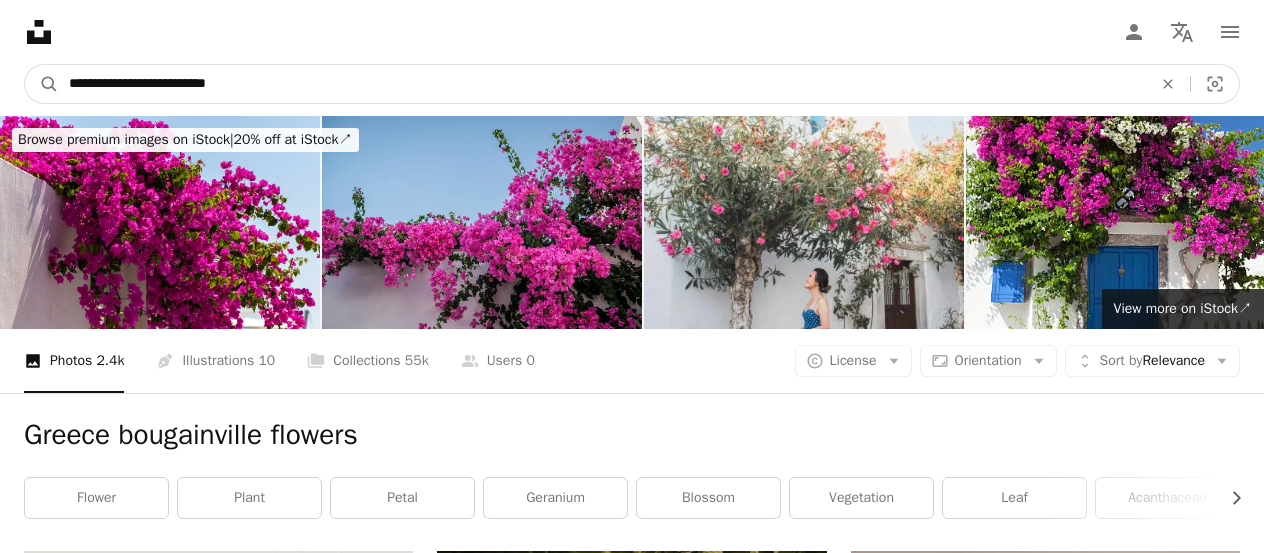 drag, startPoint x: 188, startPoint y: 84, endPoint x: 360, endPoint y: 59, distance: 173.80736 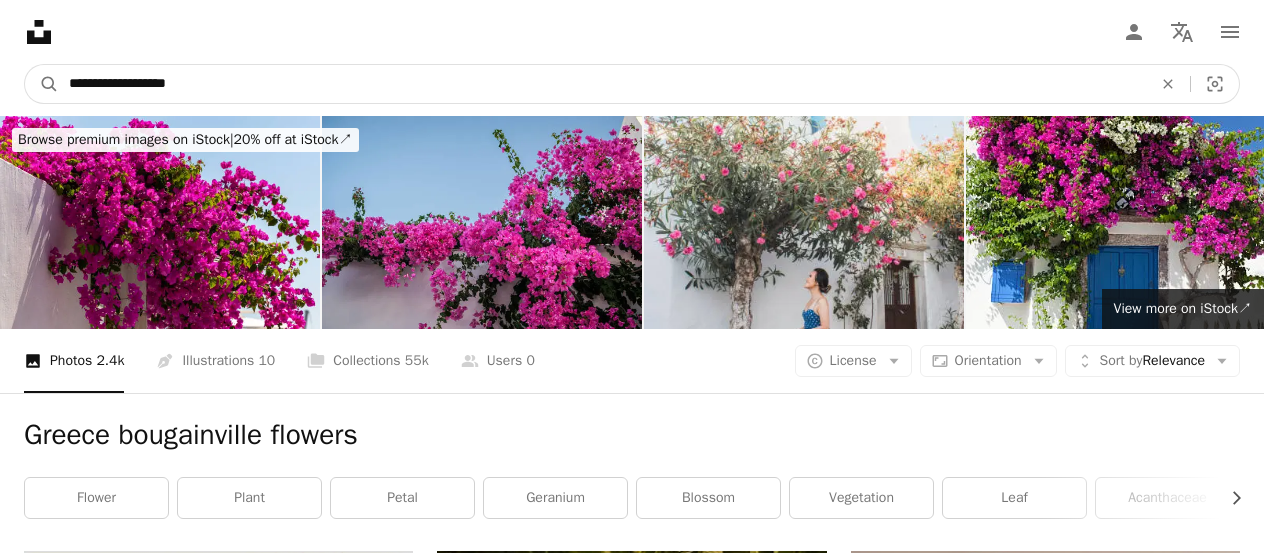 type on "**********" 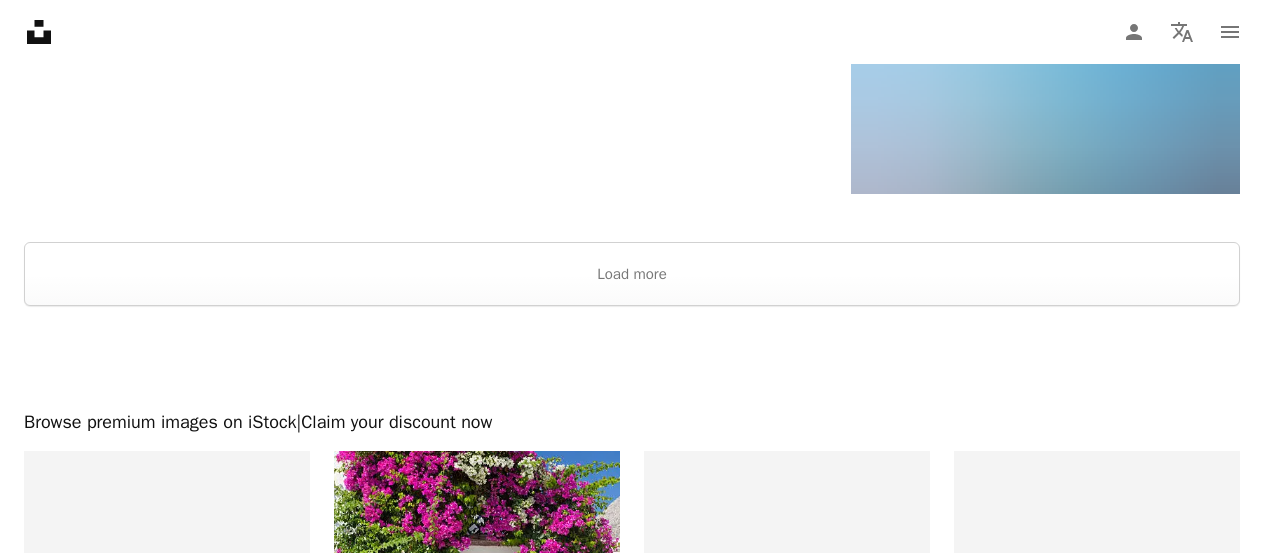 scroll, scrollTop: 3164, scrollLeft: 0, axis: vertical 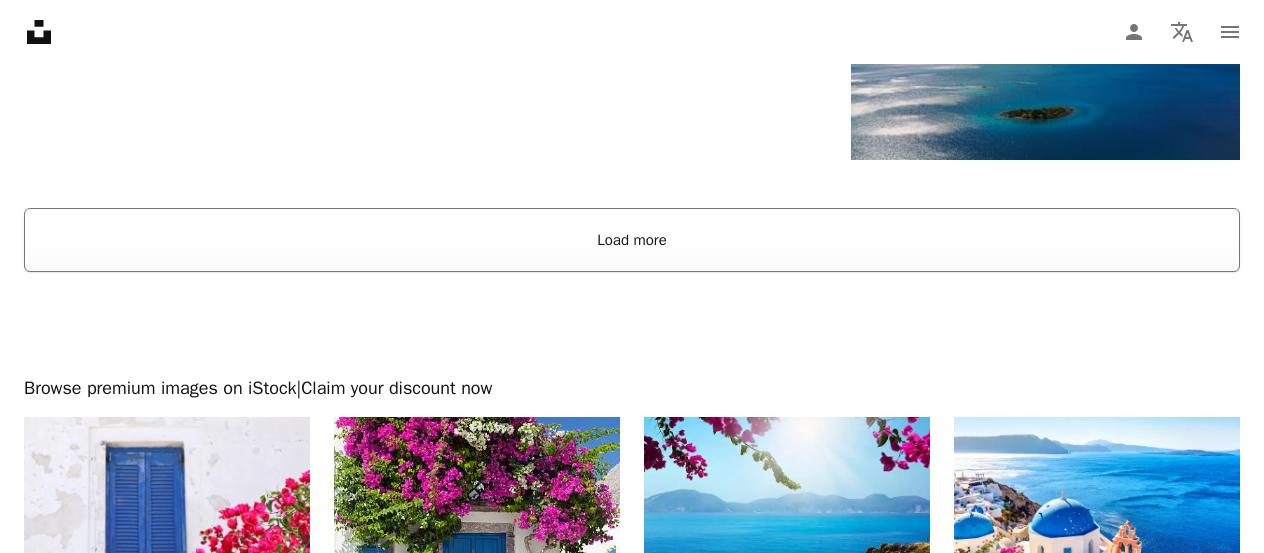 click on "Load more" at bounding box center (632, 240) 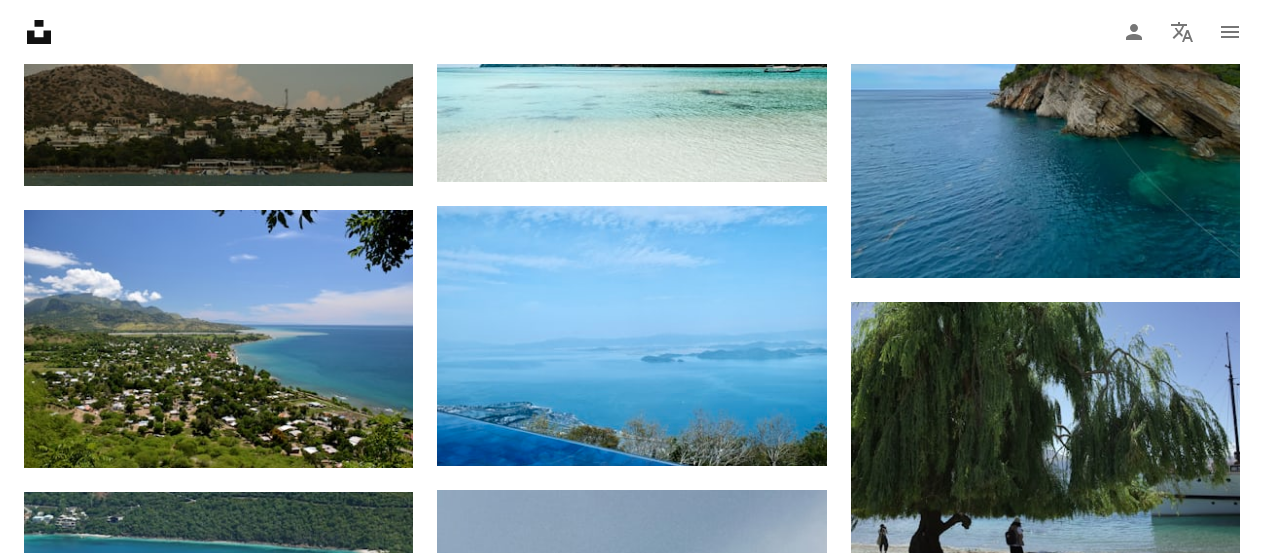 scroll, scrollTop: 17064, scrollLeft: 0, axis: vertical 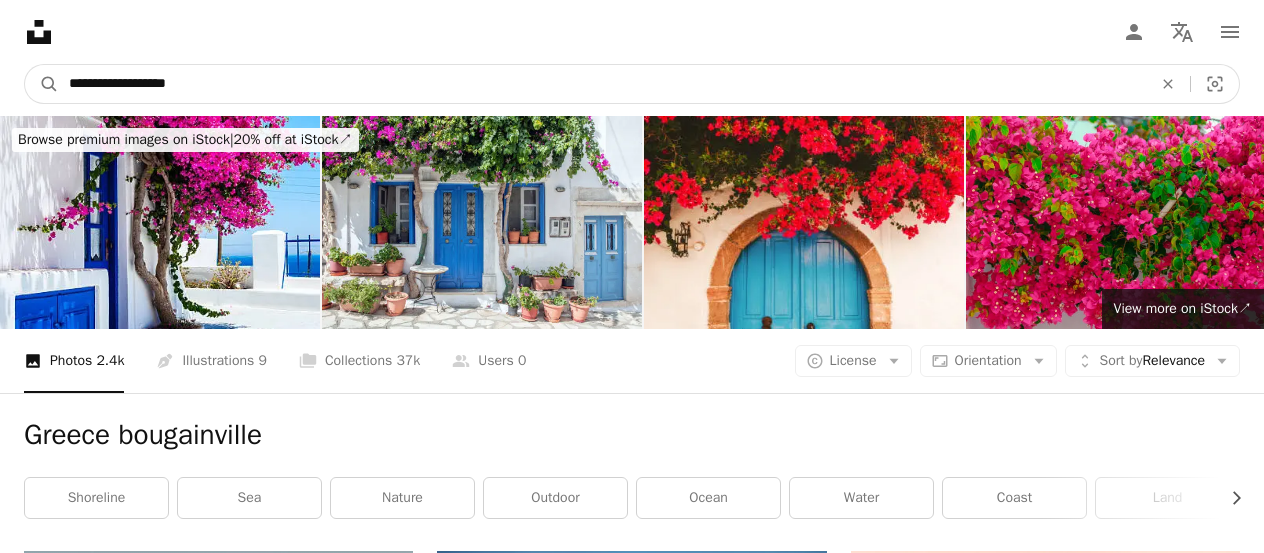 click on "**********" at bounding box center [602, 84] 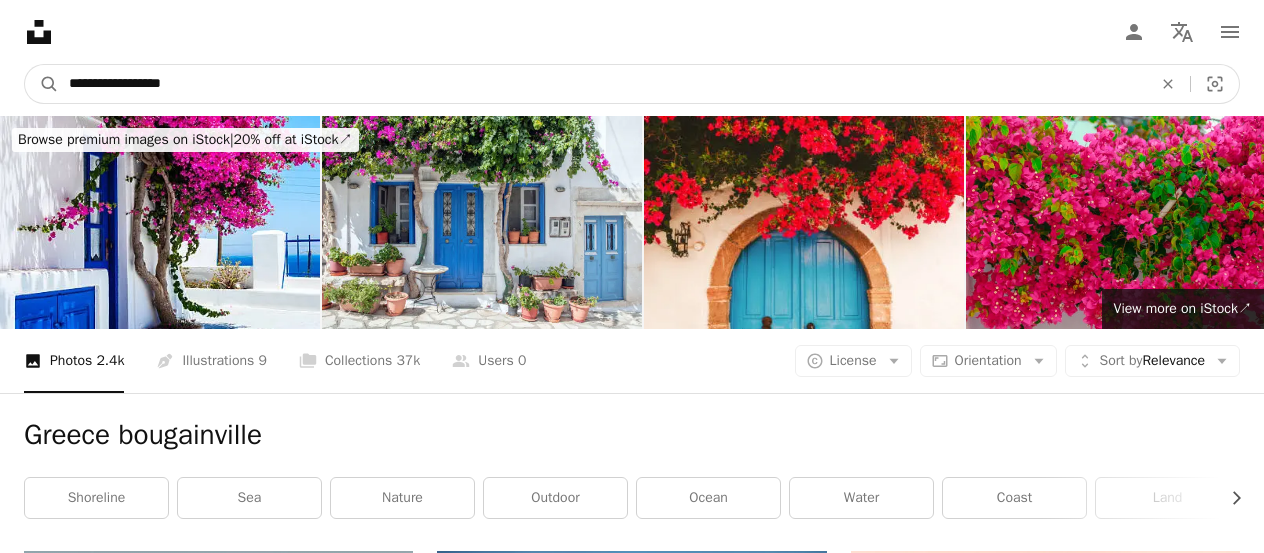 type on "**********" 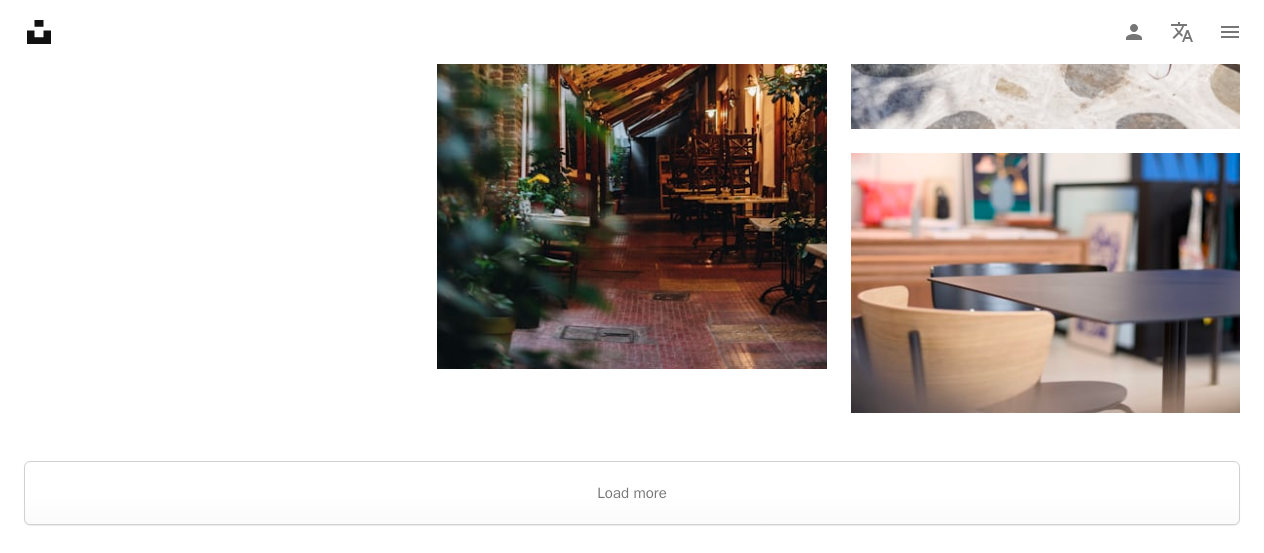 scroll, scrollTop: 3400, scrollLeft: 0, axis: vertical 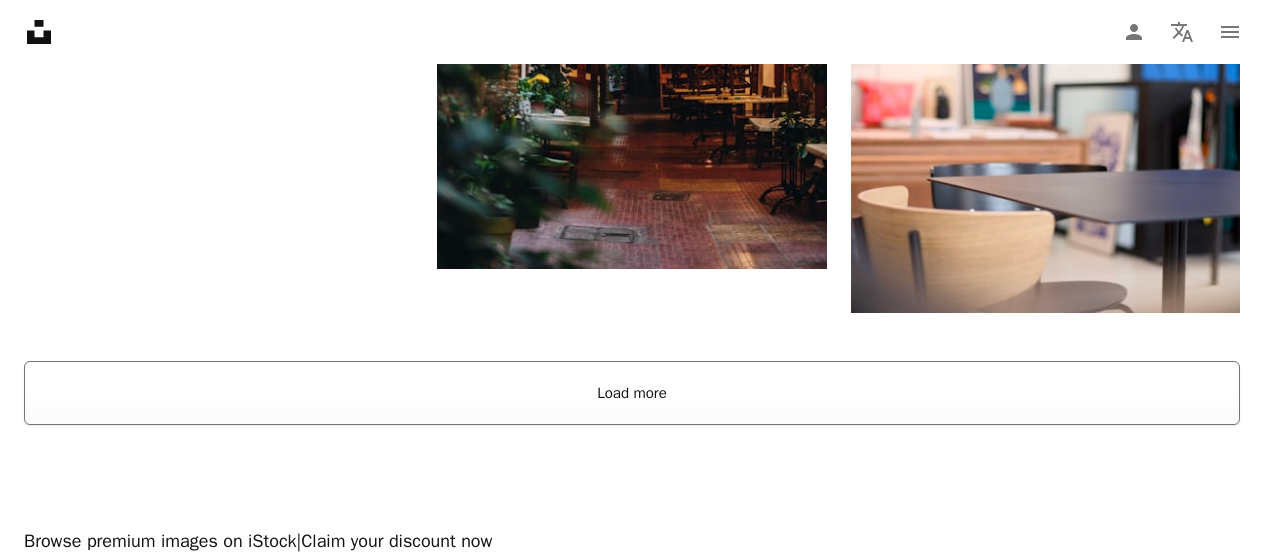 click on "Load more" at bounding box center (632, 393) 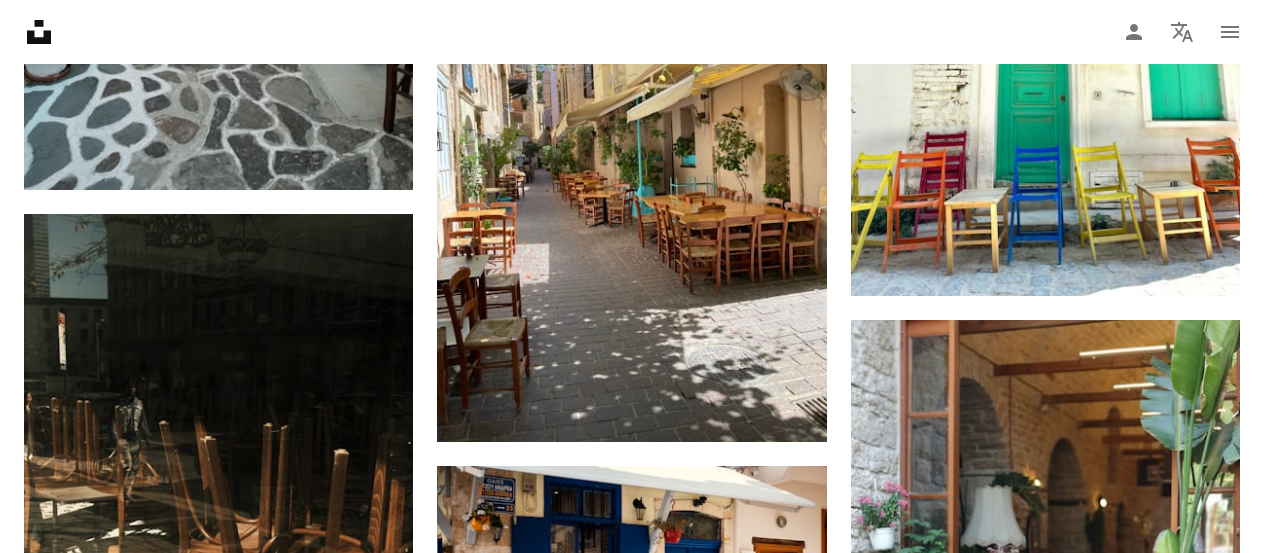 scroll, scrollTop: 9000, scrollLeft: 0, axis: vertical 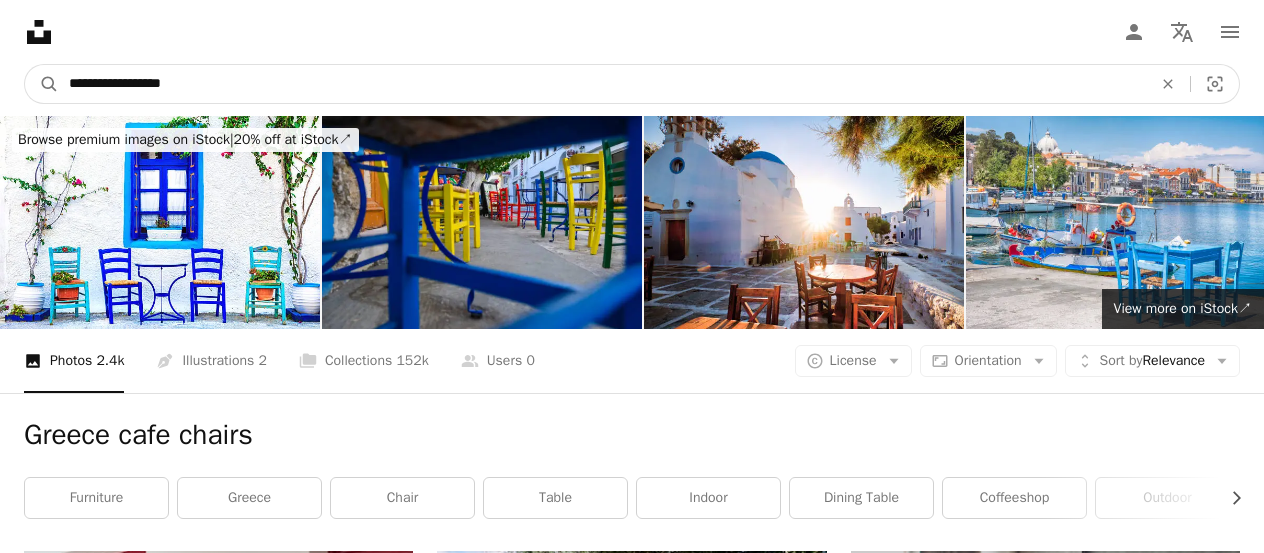 drag, startPoint x: 117, startPoint y: 82, endPoint x: 361, endPoint y: 62, distance: 244.8183 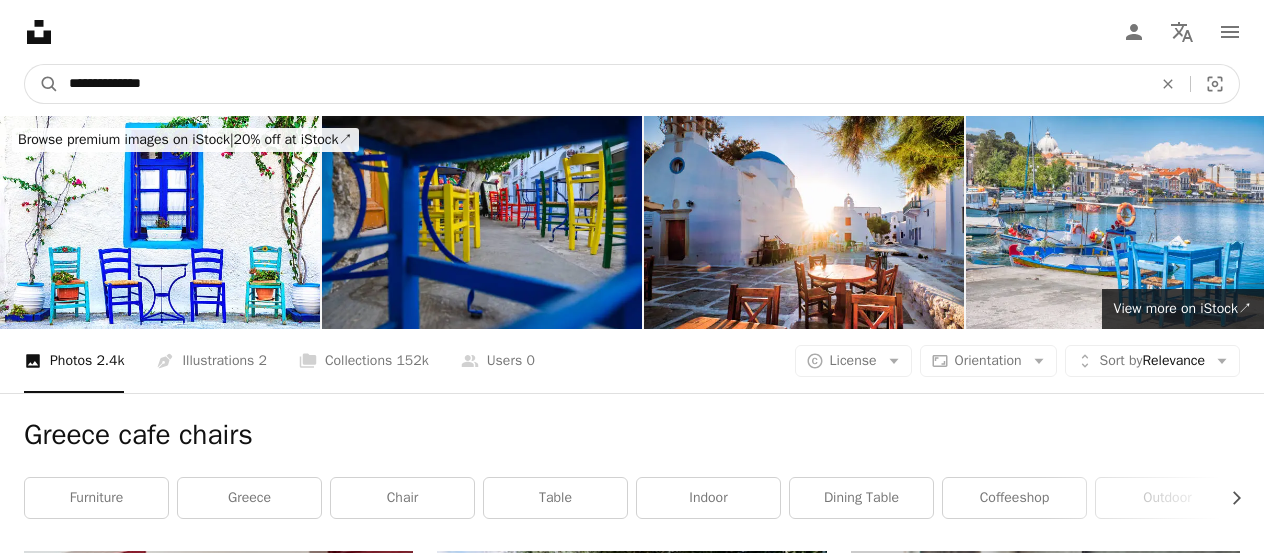 type on "**********" 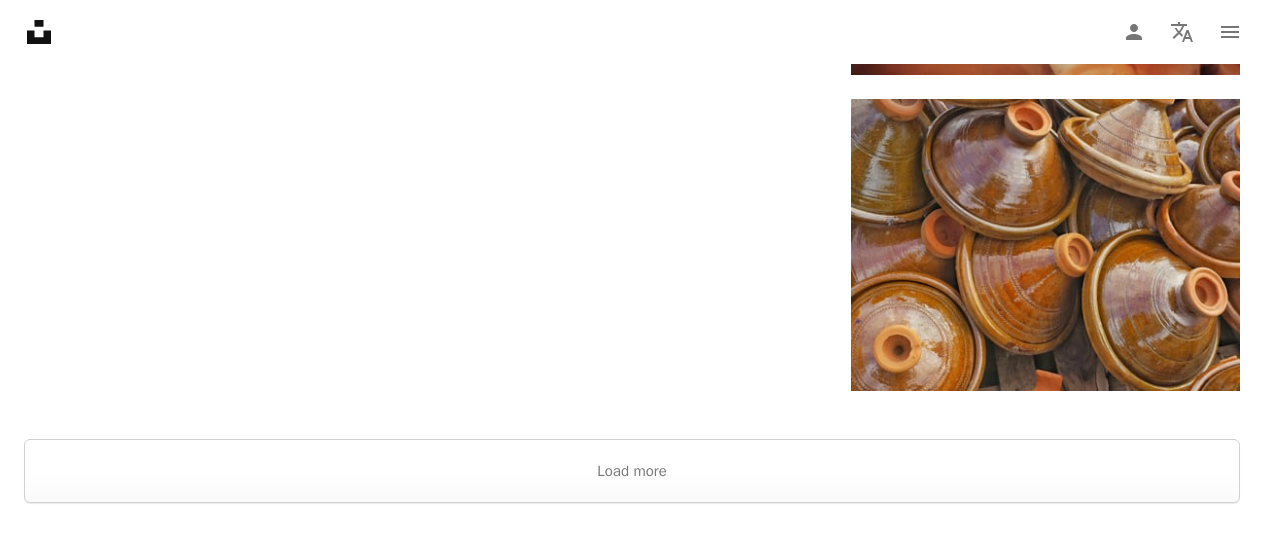 scroll, scrollTop: 3600, scrollLeft: 0, axis: vertical 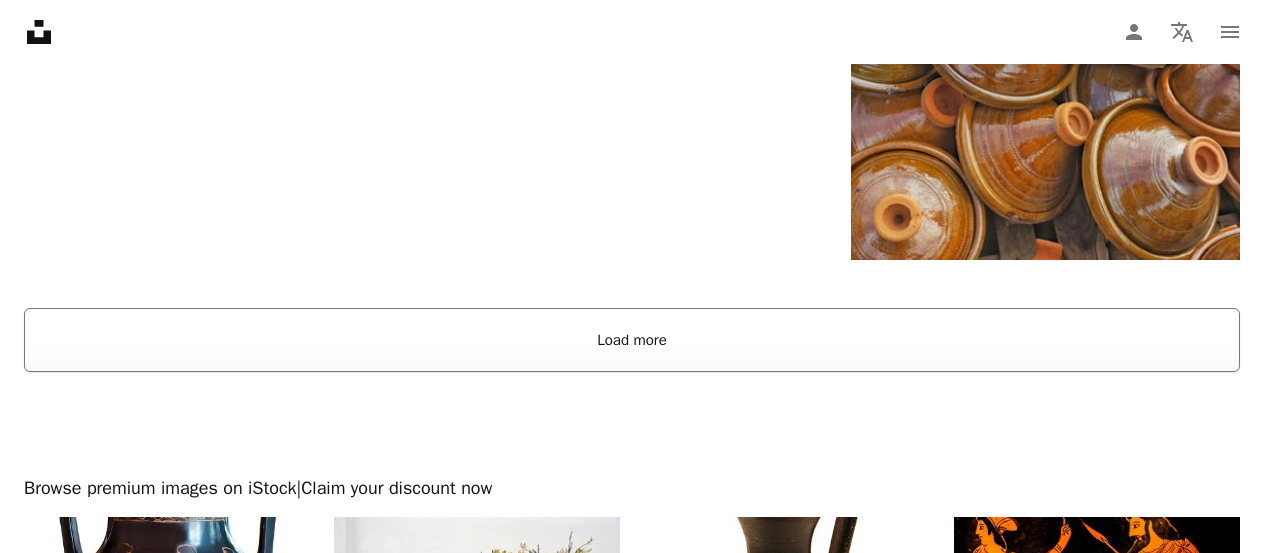 click on "Load more" at bounding box center (632, 340) 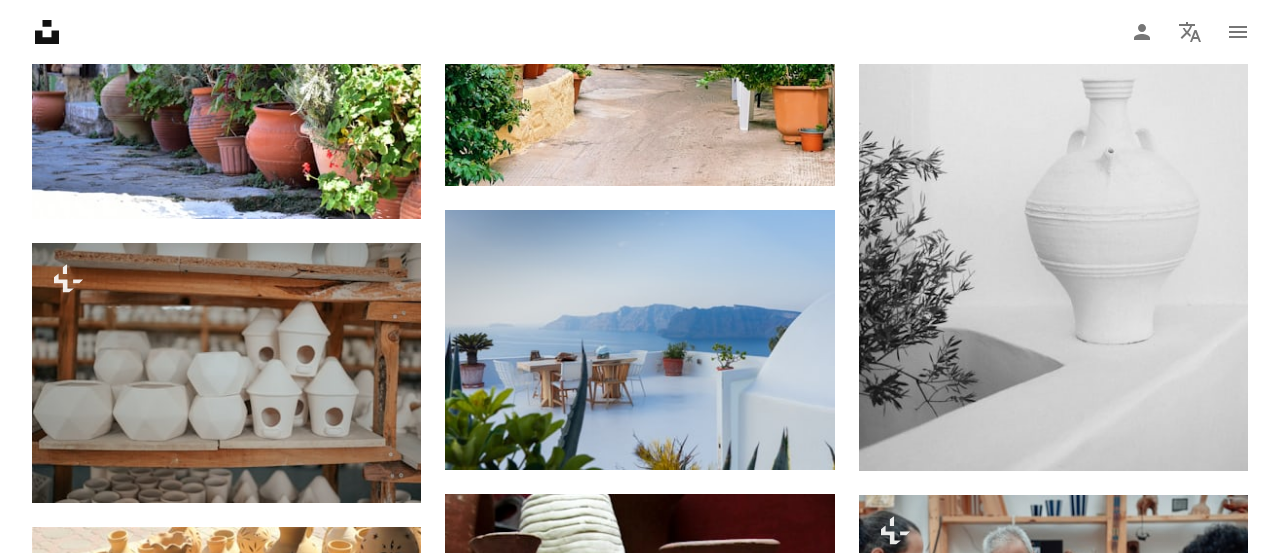 scroll, scrollTop: 1100, scrollLeft: 0, axis: vertical 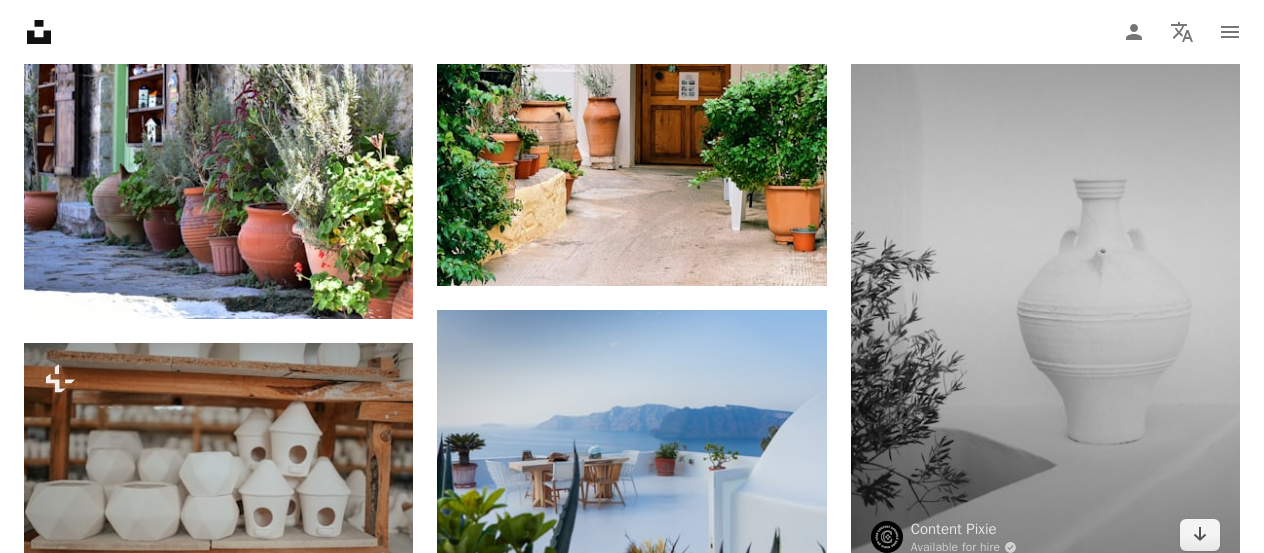 click at bounding box center (1045, 279) 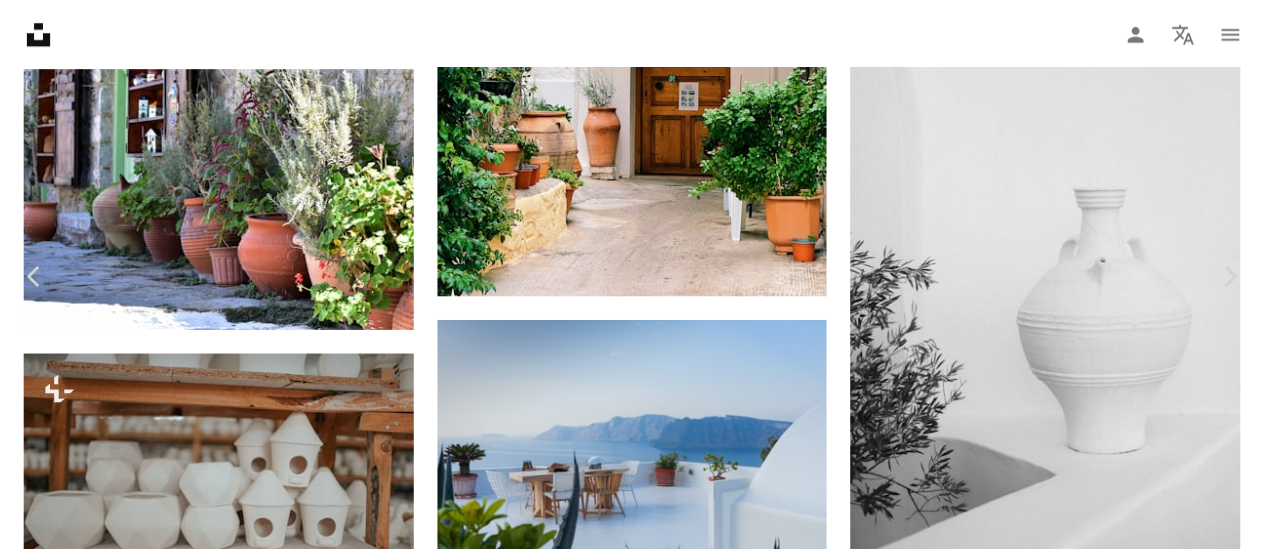 scroll, scrollTop: 0, scrollLeft: 0, axis: both 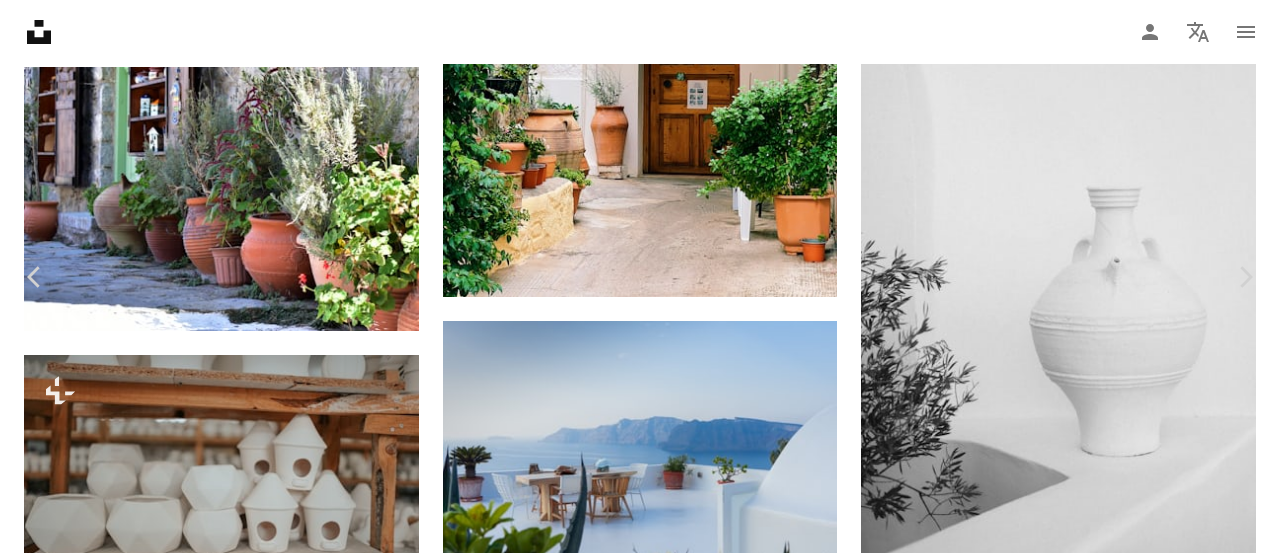 click on "Download free" at bounding box center (1081, 6161) 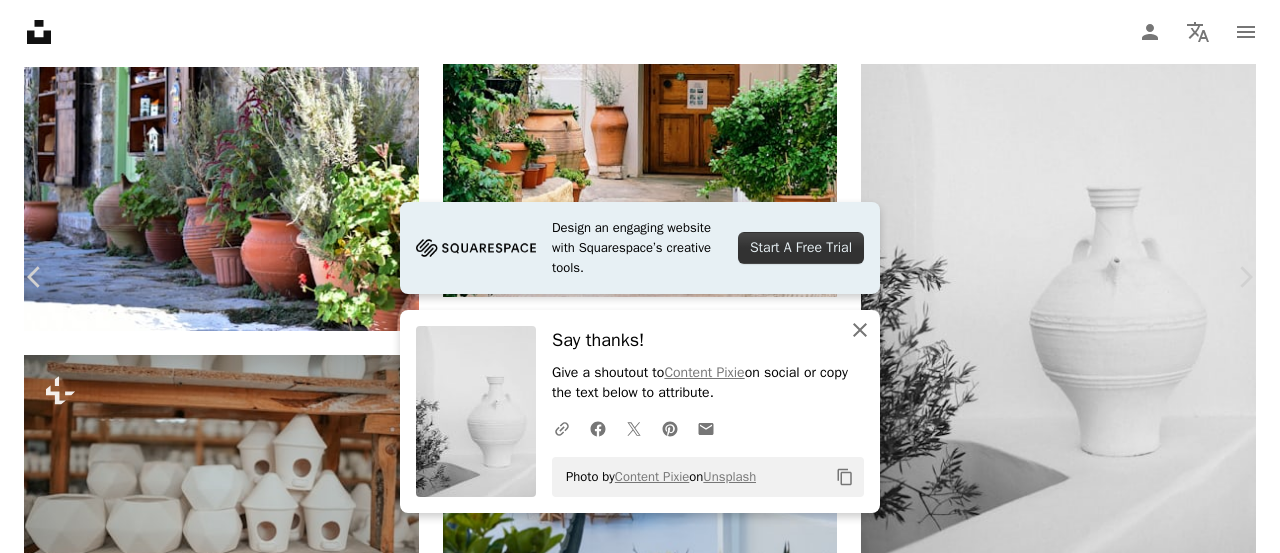 click on "An X shape" 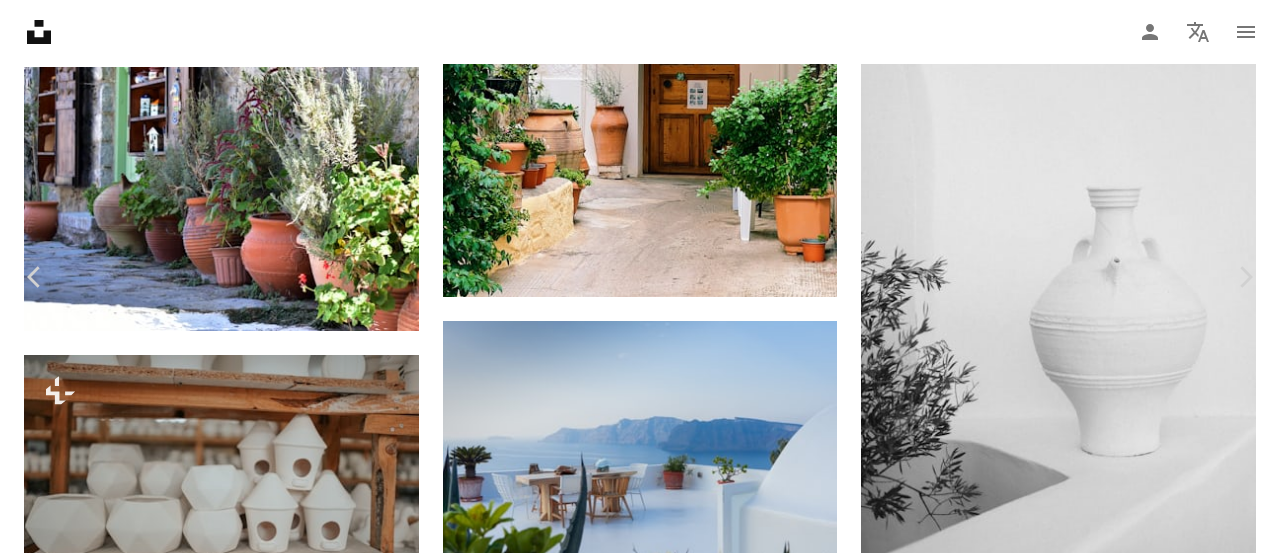 click on "An X shape" at bounding box center [20, 20] 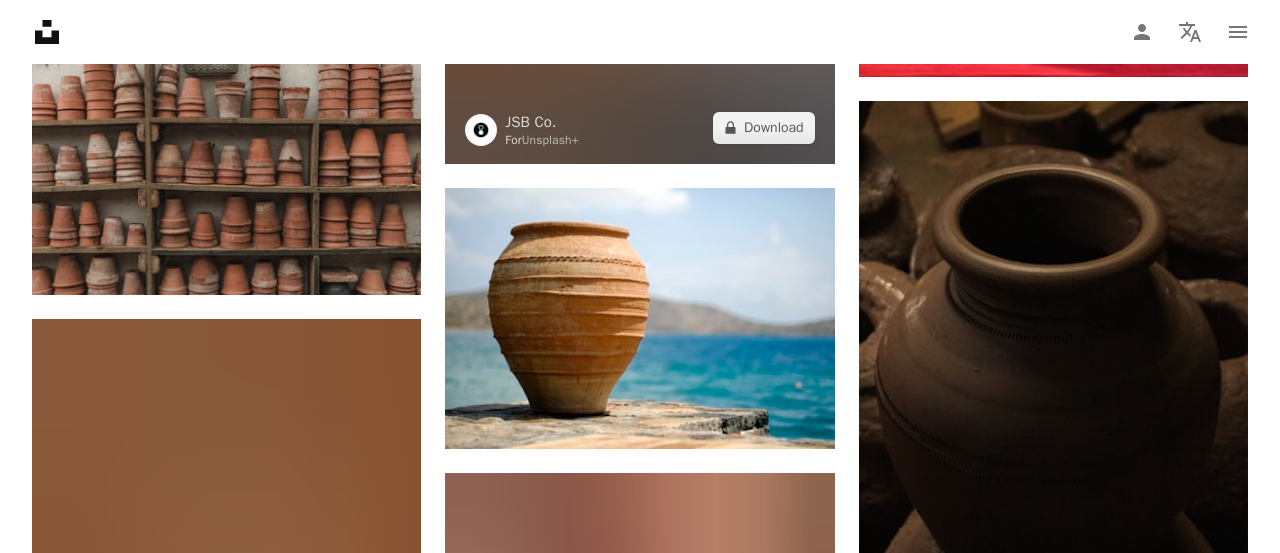 scroll, scrollTop: 6600, scrollLeft: 0, axis: vertical 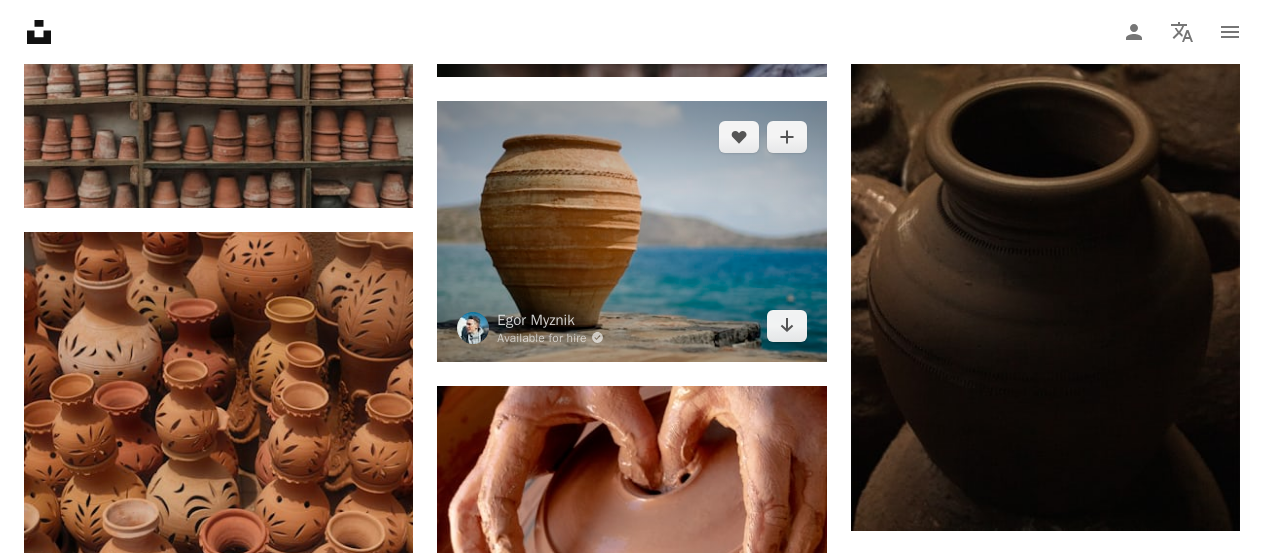click at bounding box center [631, 231] 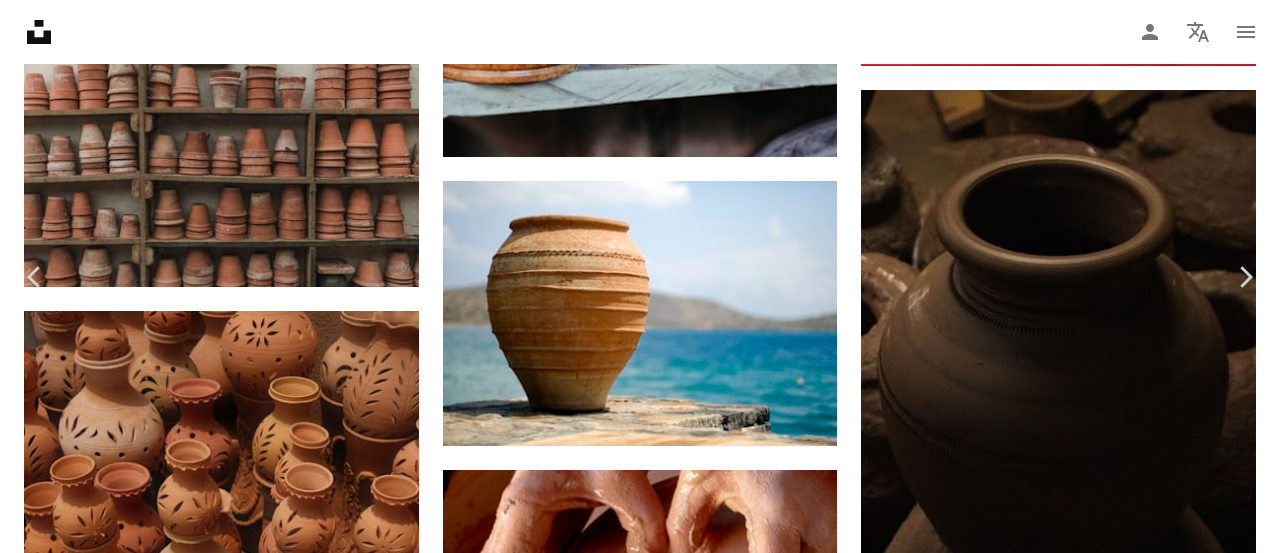 scroll, scrollTop: 12169, scrollLeft: 0, axis: vertical 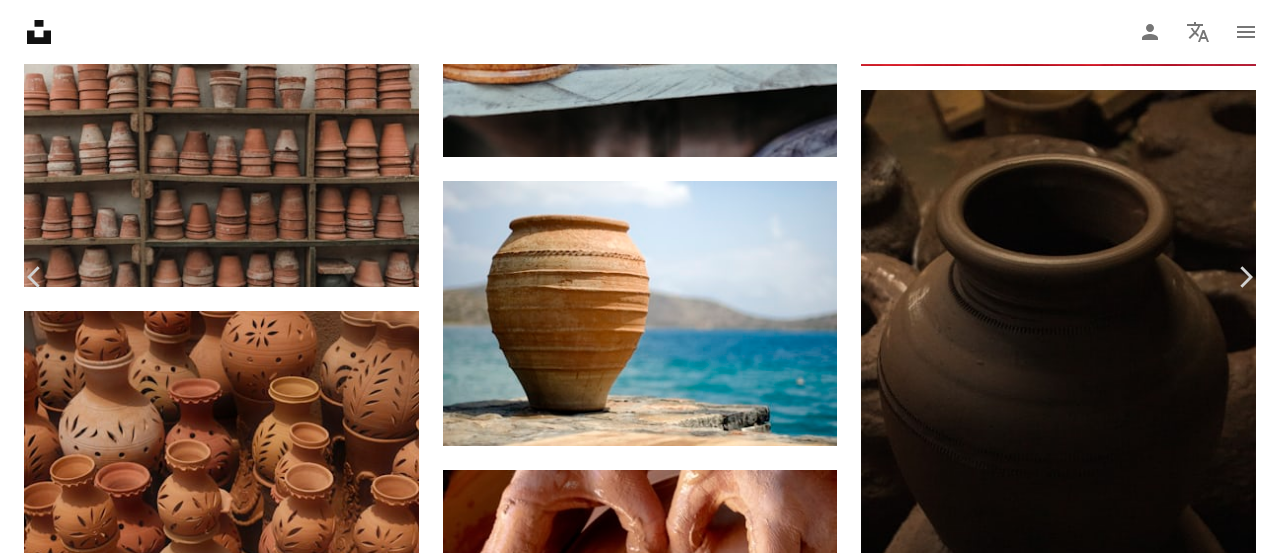 click at bounding box center [632, 3842] 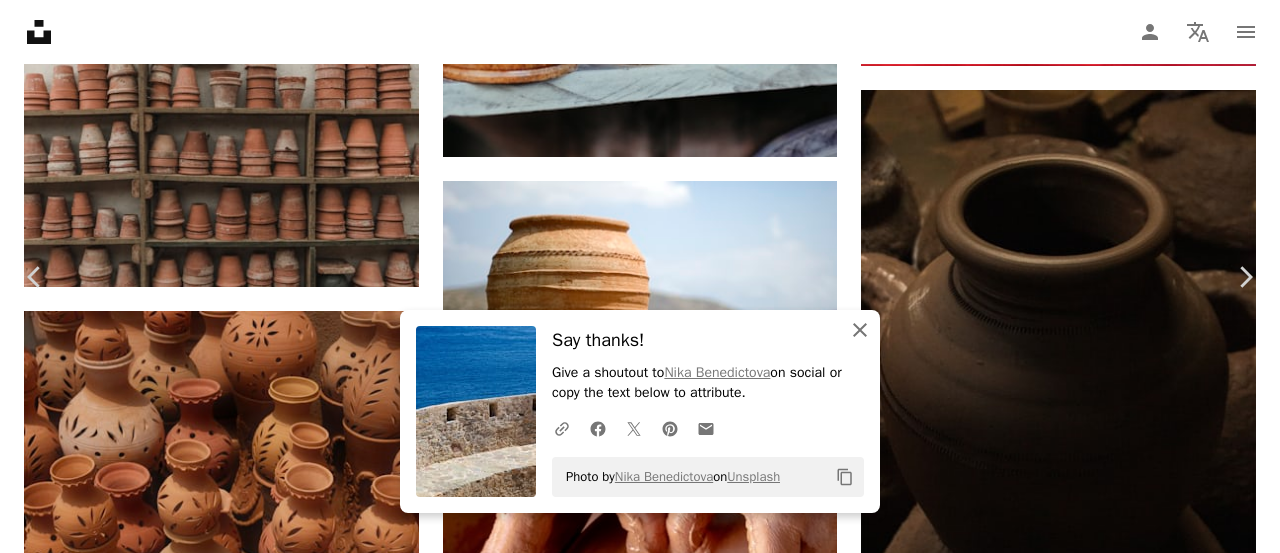 click on "An X shape" 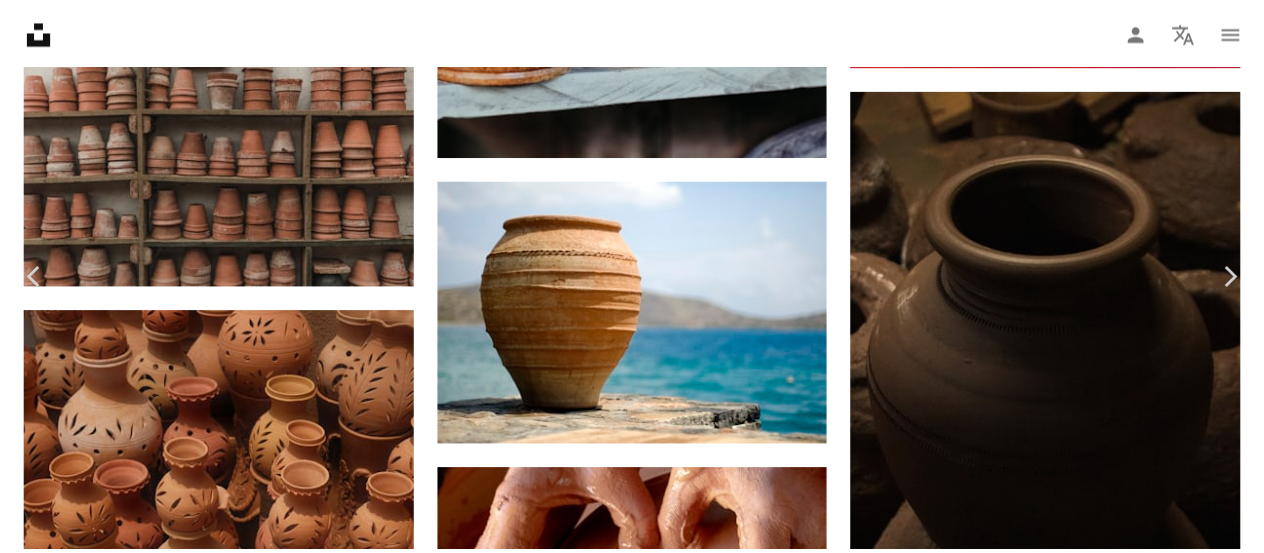 scroll, scrollTop: 0, scrollLeft: 0, axis: both 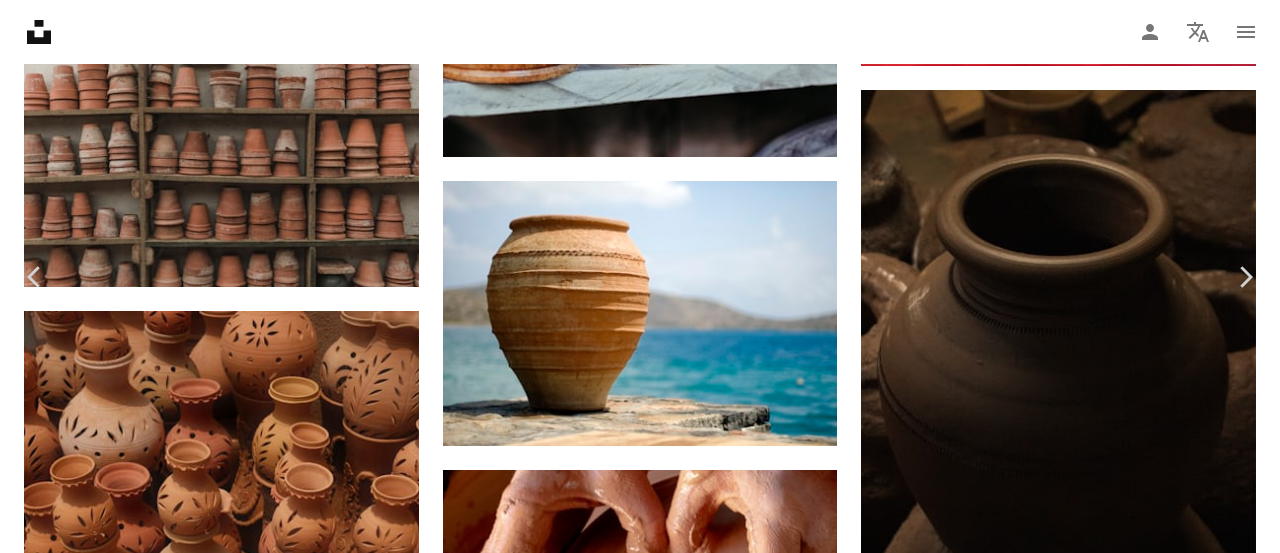 click on "An X shape Chevron left Chevron right Nika Benedictova Available for hire A checkmark inside of a circle A heart A plus sign Download free Chevron down Zoom in Views 8,444 Downloads 102 A forward-right arrow Share Info icon Info More Actions Calendar outlined Published on  October 16, 2021 Camera NIKON CORPORATION, NIKON D7000 Safety Free to use under the  Unsplash License greece land scape ancient greece seaview building sea architecture wall river castle outdoors housing tower coast shoreline fort bunker steeple spire Free pictures Browse premium related images on iStock  |  Save 20% with code UNSPLASH20 View more on iStock  ↗ Related images A heart A plus sign Valentin Arrow pointing down A heart A plus sign Gianni Meucci Arrow pointing down A heart A plus sign Ian Yates Available for hire A checkmark inside of a circle Arrow pointing down A heart A plus sign Hiki Liu Arrow pointing down Plus sign for Unsplash+ A heart A plus sign laura adai For  Unsplash+ A lock Download A heart A plus sign Igor Ladigin" at bounding box center (640, 6726) 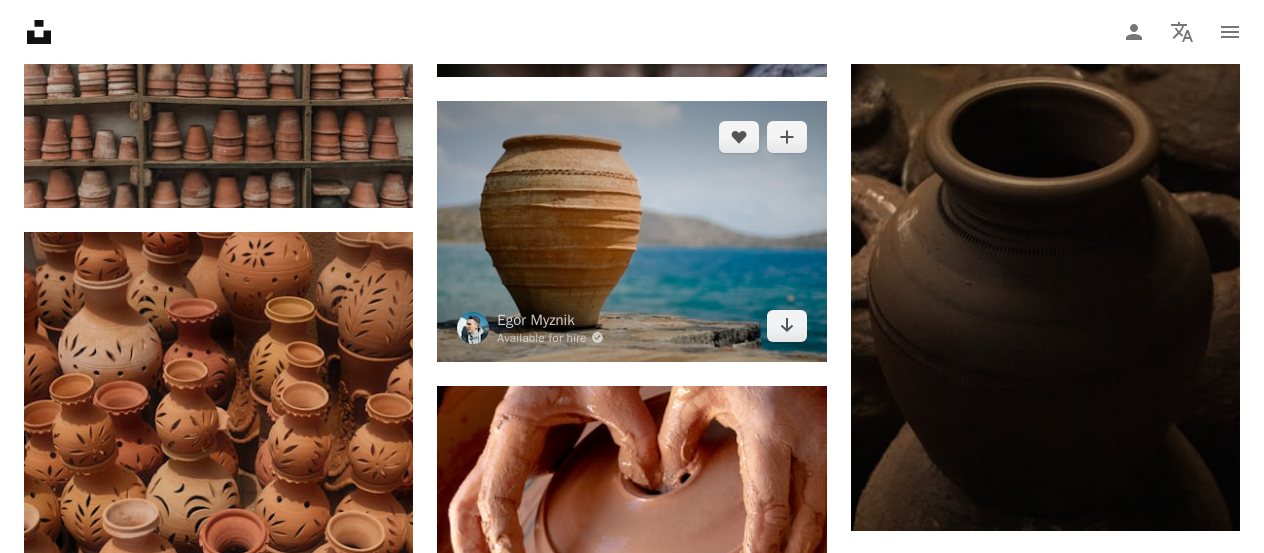 click at bounding box center [631, 231] 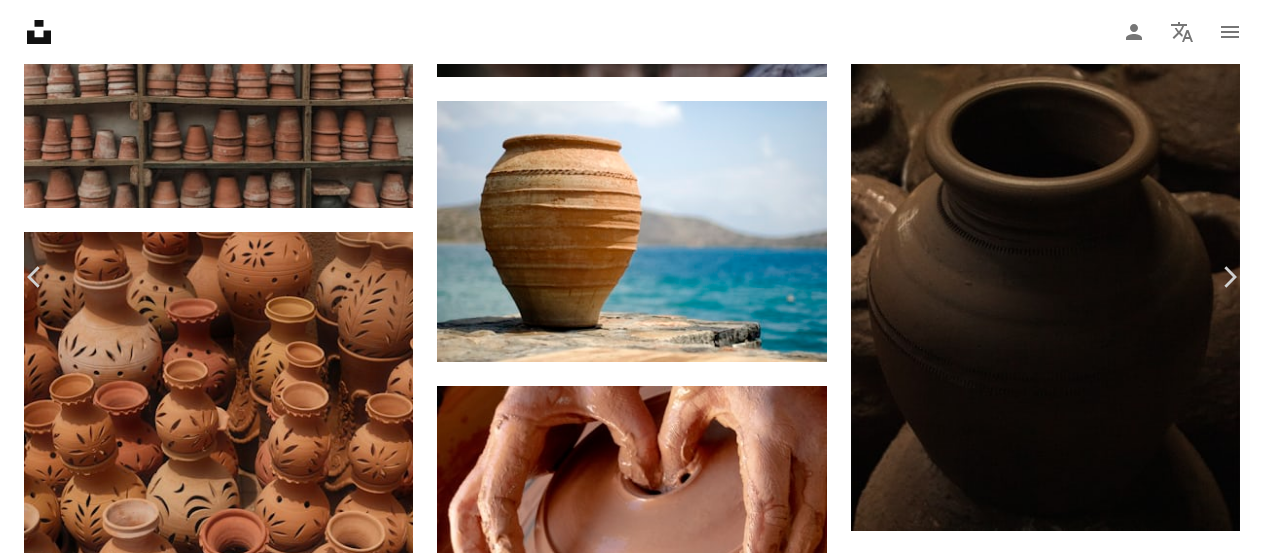 click on "Download free" at bounding box center [1065, 6342] 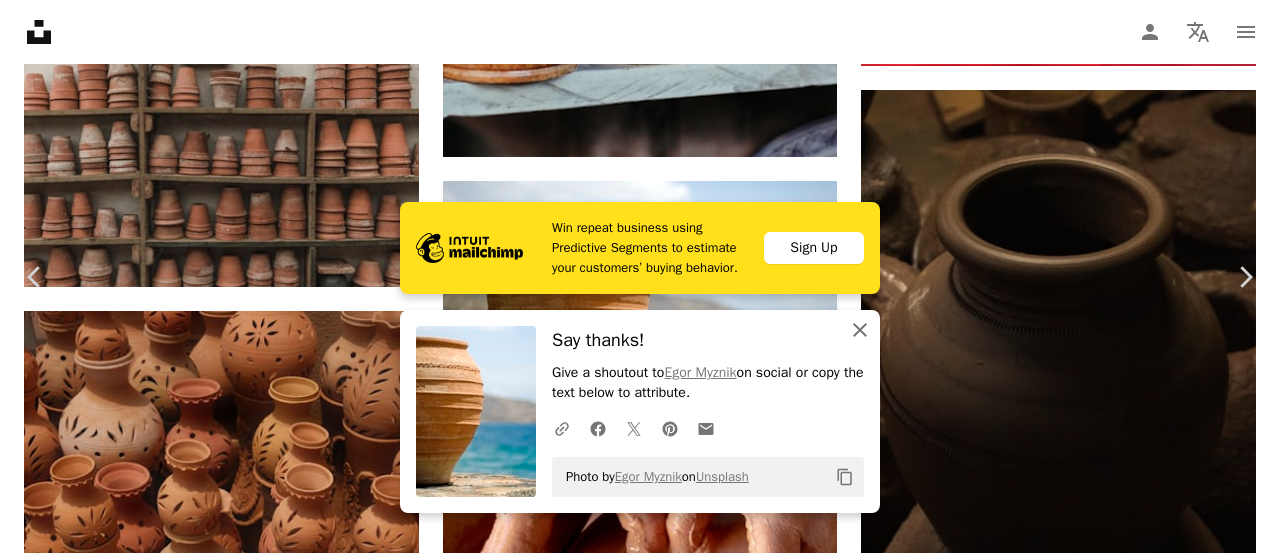 click on "An X shape" 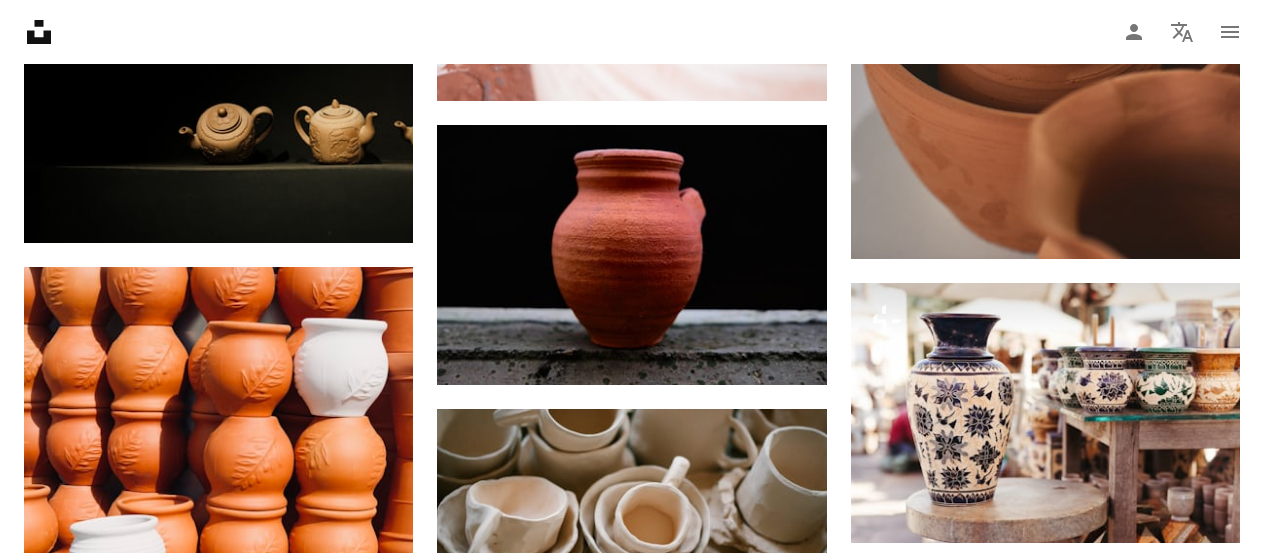 scroll, scrollTop: 17500, scrollLeft: 0, axis: vertical 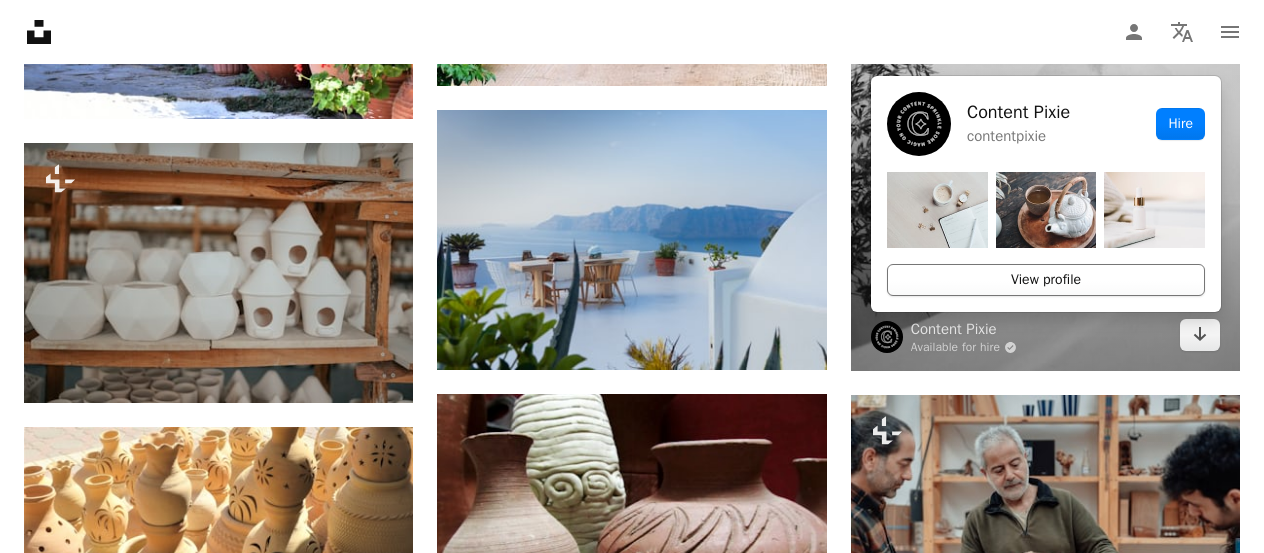 click on "View profile" at bounding box center [1046, 280] 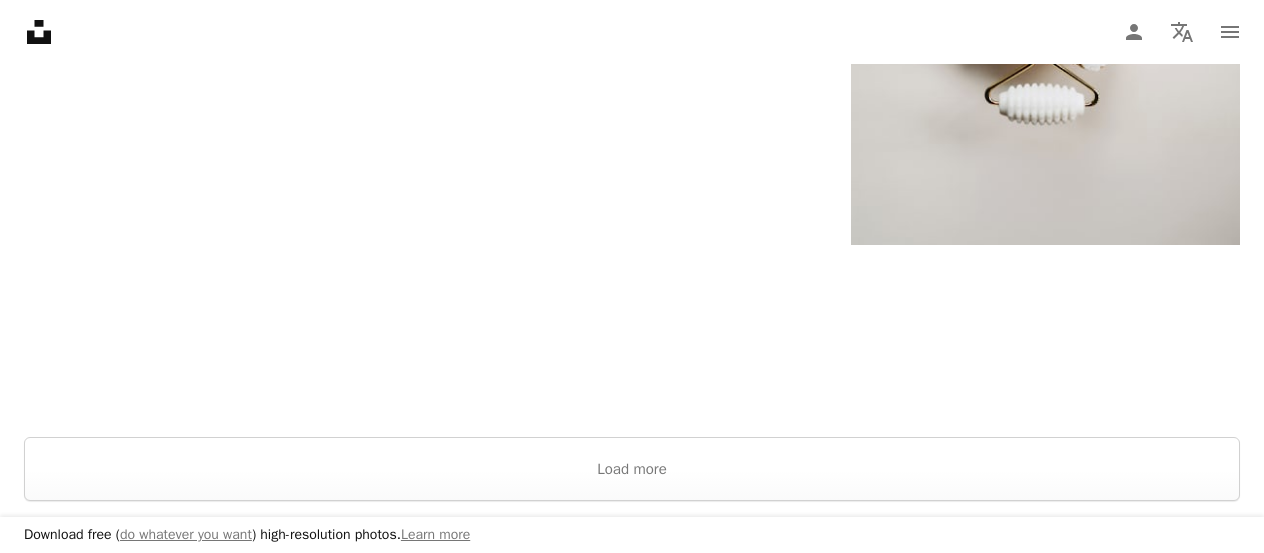 scroll, scrollTop: 3700, scrollLeft: 0, axis: vertical 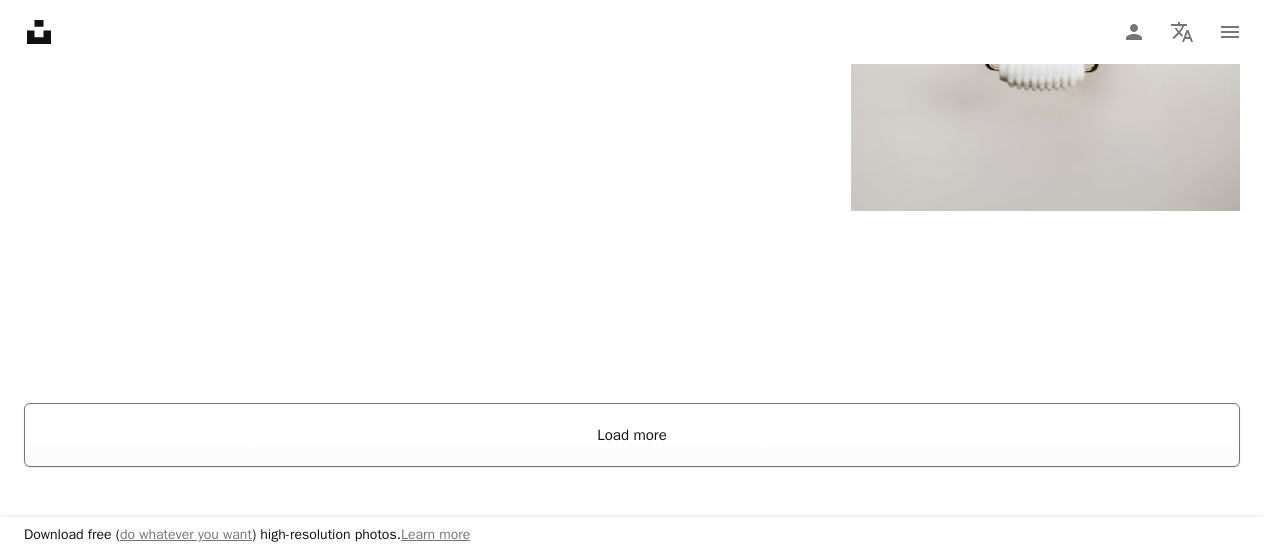 click on "Load more" at bounding box center [632, 435] 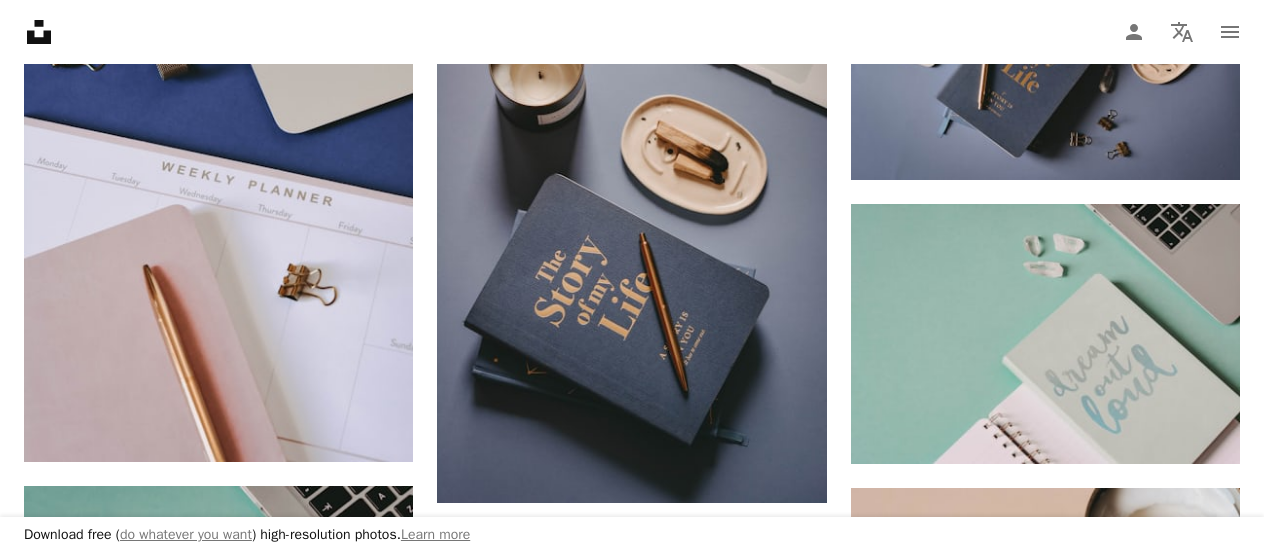 scroll, scrollTop: 23200, scrollLeft: 0, axis: vertical 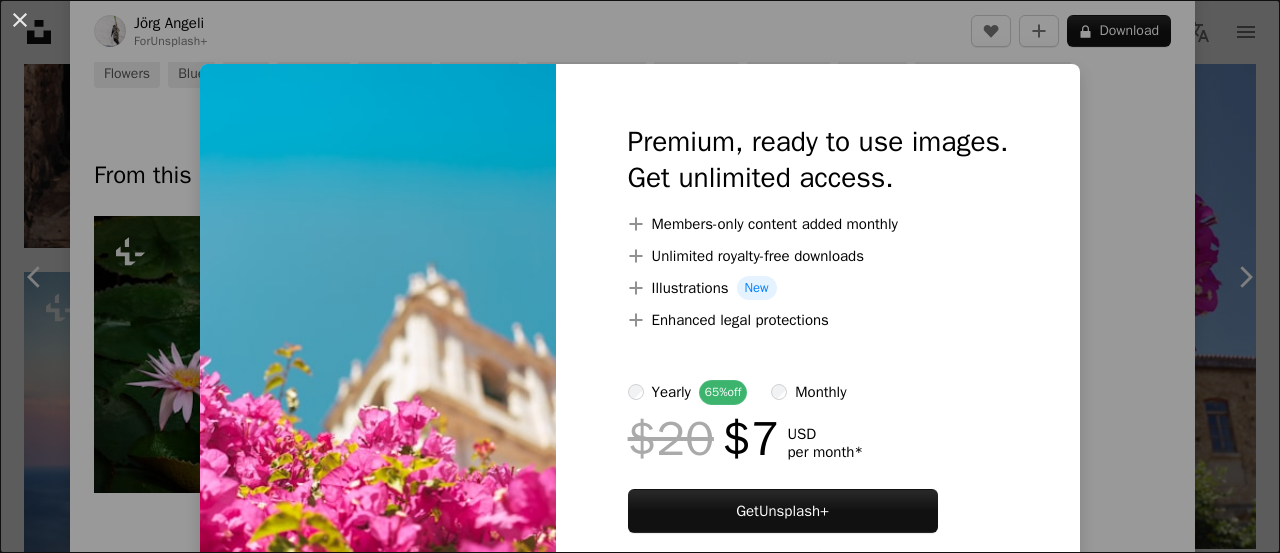 click on "An X shape Premium, ready to use images. Get unlimited access. A plus sign Members-only content added monthly A plus sign Unlimited royalty-free downloads A plus sign Illustrations  New A plus sign Enhanced legal protections yearly 65%  off monthly $20   $7 USD per month * Get  Unsplash+ * When paid annually, billed upfront  $84 Taxes where applicable. Renews automatically. Cancel anytime." at bounding box center [640, 276] 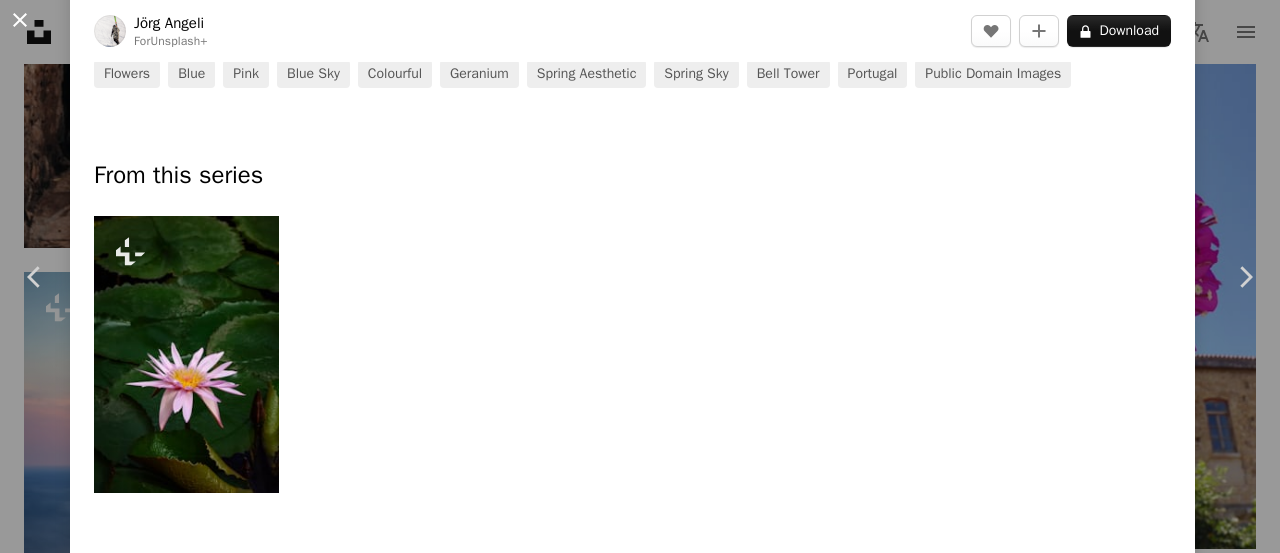 click on "An X shape" at bounding box center [20, 20] 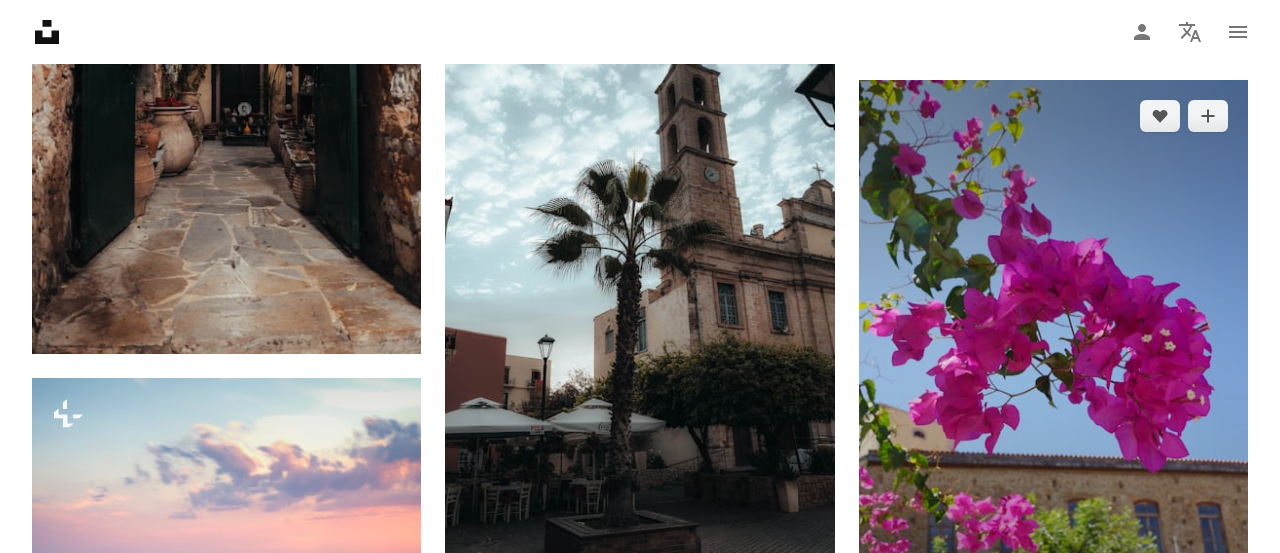 scroll, scrollTop: 9400, scrollLeft: 0, axis: vertical 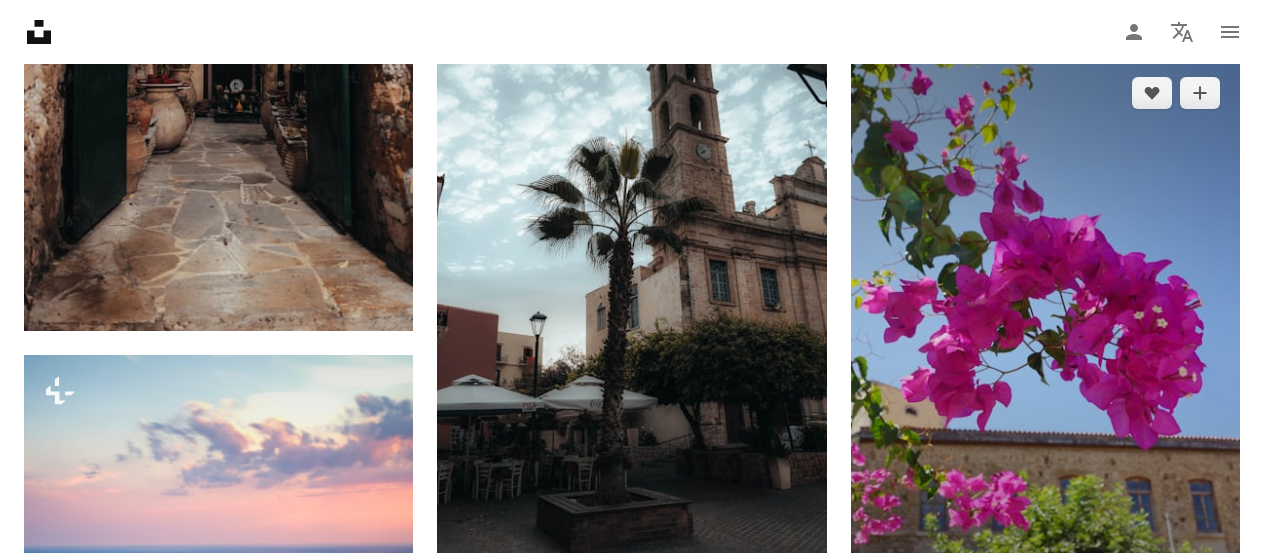 click at bounding box center [1045, 342] 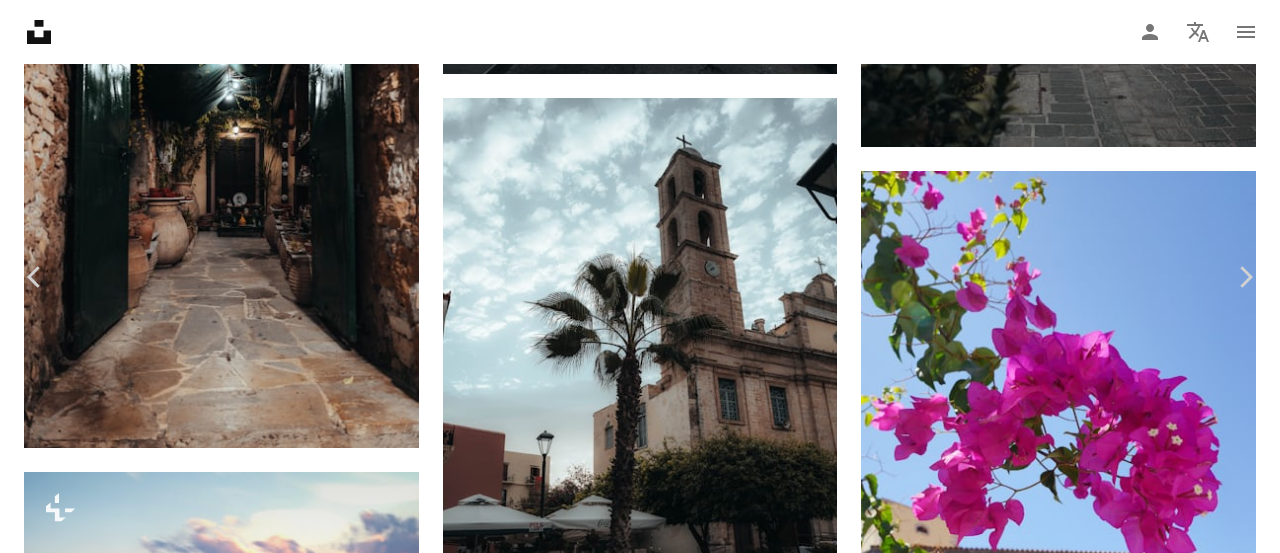 scroll, scrollTop: 12462, scrollLeft: 0, axis: vertical 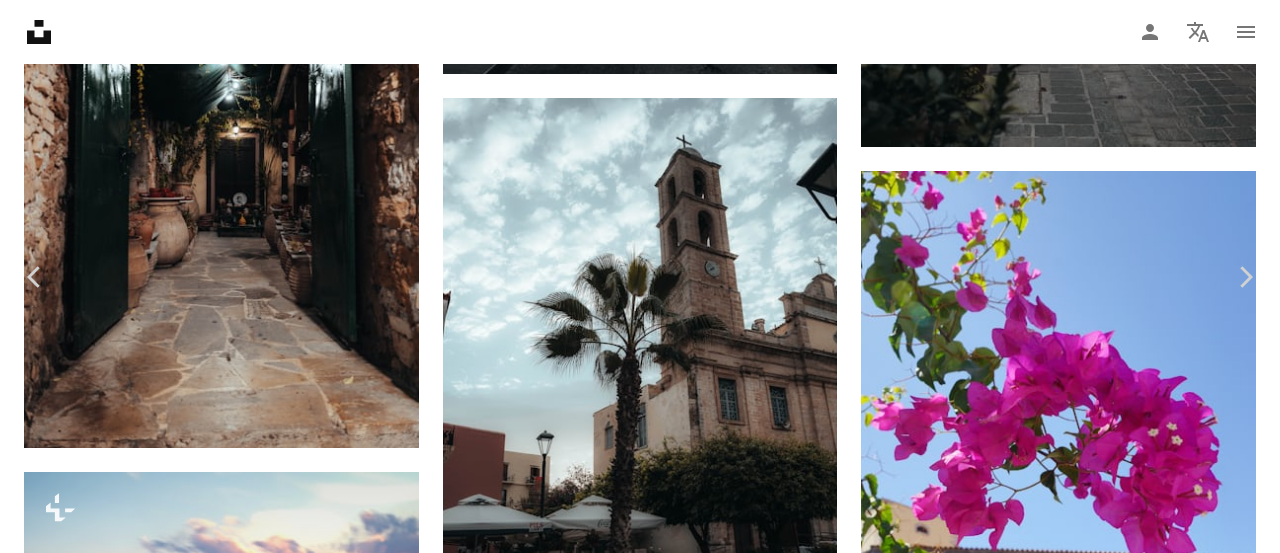 click at bounding box center [632, 8236] 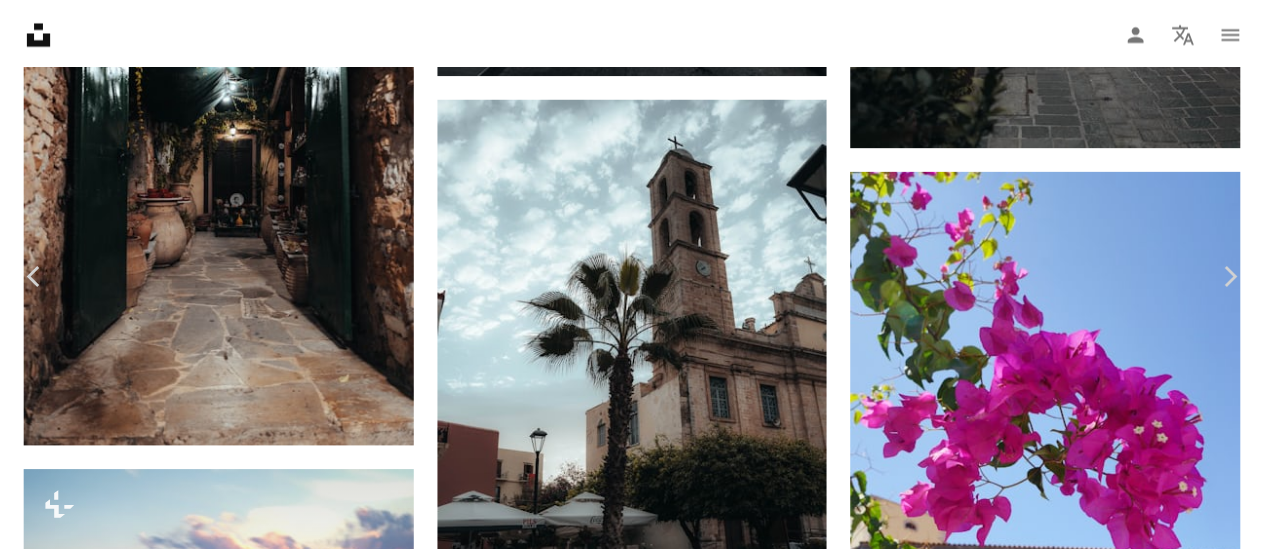 scroll, scrollTop: 0, scrollLeft: 0, axis: both 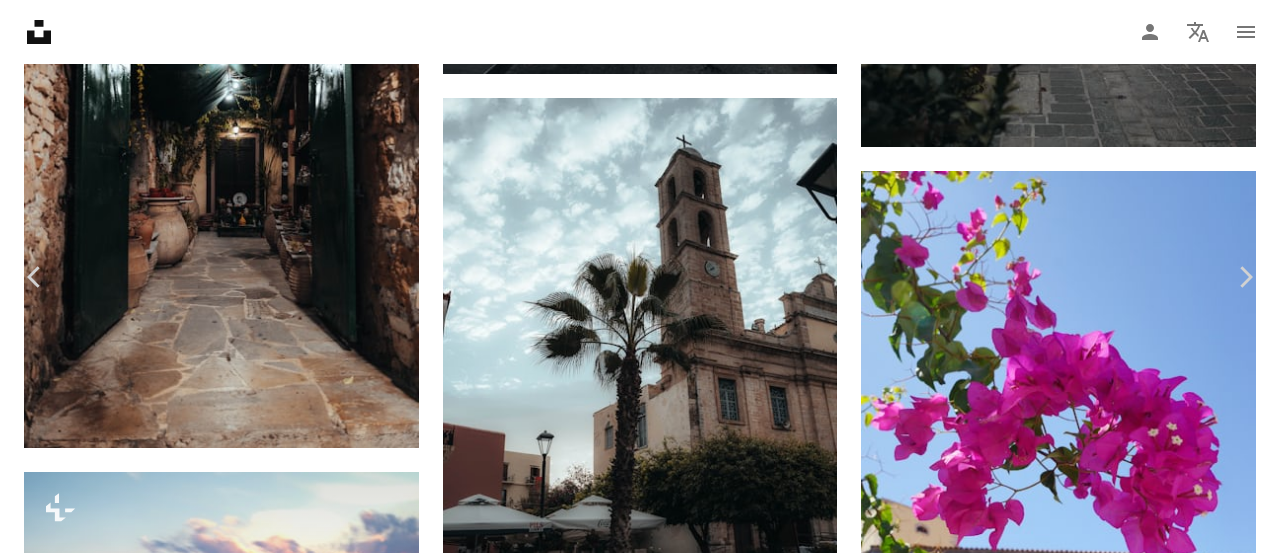 click on "An X shape Chevron left Chevron right [FIRST] [LAST] [USERNAME] A heart A plus sign Download free Chevron down Zoom in Views 2,173 Downloads 31 A forward-right arrow Share Info icon Info More Actions Calendar outlined Published on January 24, 2022 Camera NIKON CORPORATION, NIKON D7200 Safety Free to use under the Unsplash License flower background buganvilla flower plant cherry blossom blossom petal geranium Backgrounds Browse premium related images on iStock | Save 20% with code UNSPLASH20 View more on iStock ↗ Related images A heart A plus sign [FIRST] [LAST] Available for hire A checkmark inside of a circle Arrow pointing down A heart A plus sign [FIRST] [LAST] Arrow pointing down A heart A plus sign [FIRST] [LAST] Arrow pointing down A heart A plus sign [FIRST] [LAST] Arrow pointing down A heart A plus sign [FIRST] [LAST] Available for hire A checkmark inside of a circle Arrow pointing down A heart A plus sign [FIRST] [LAST] Arrow pointing down For" at bounding box center [640, 8338] 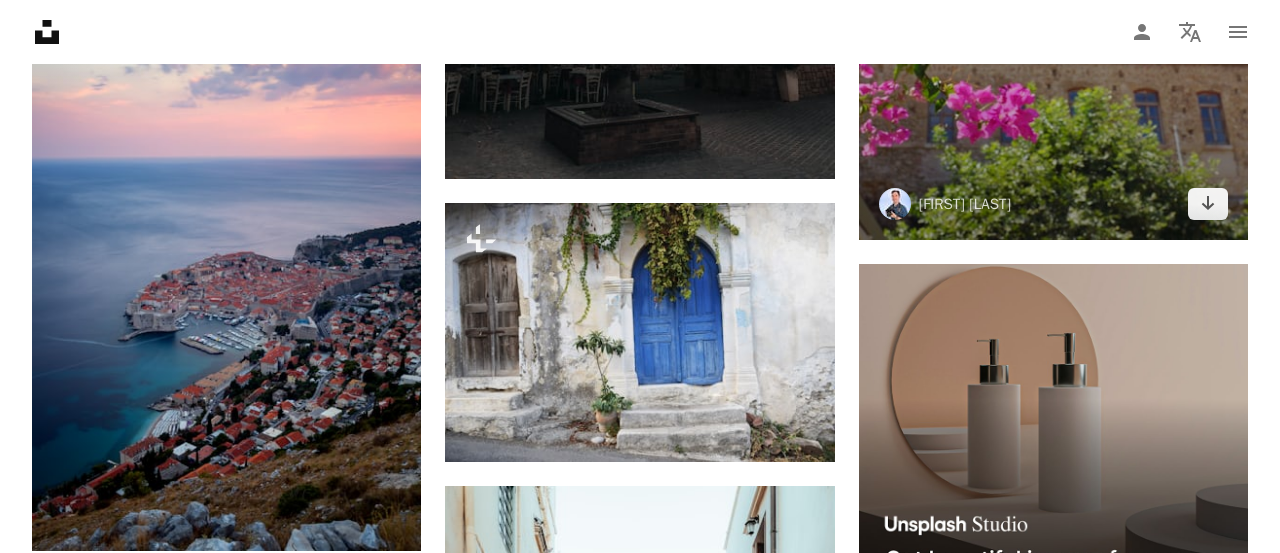 scroll, scrollTop: 9600, scrollLeft: 0, axis: vertical 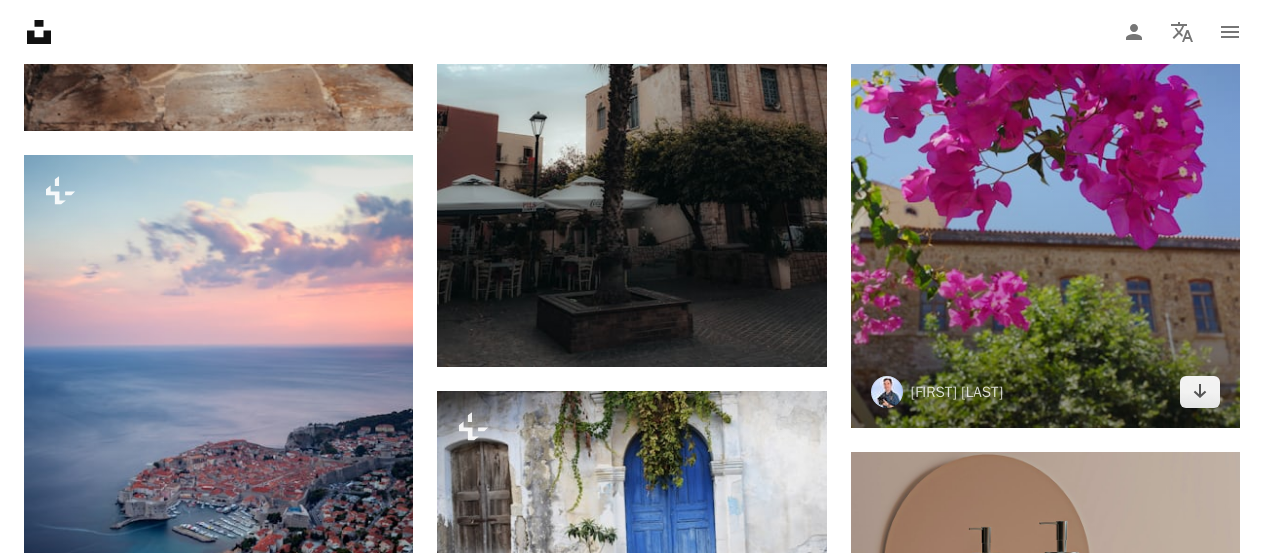 click at bounding box center [1045, 142] 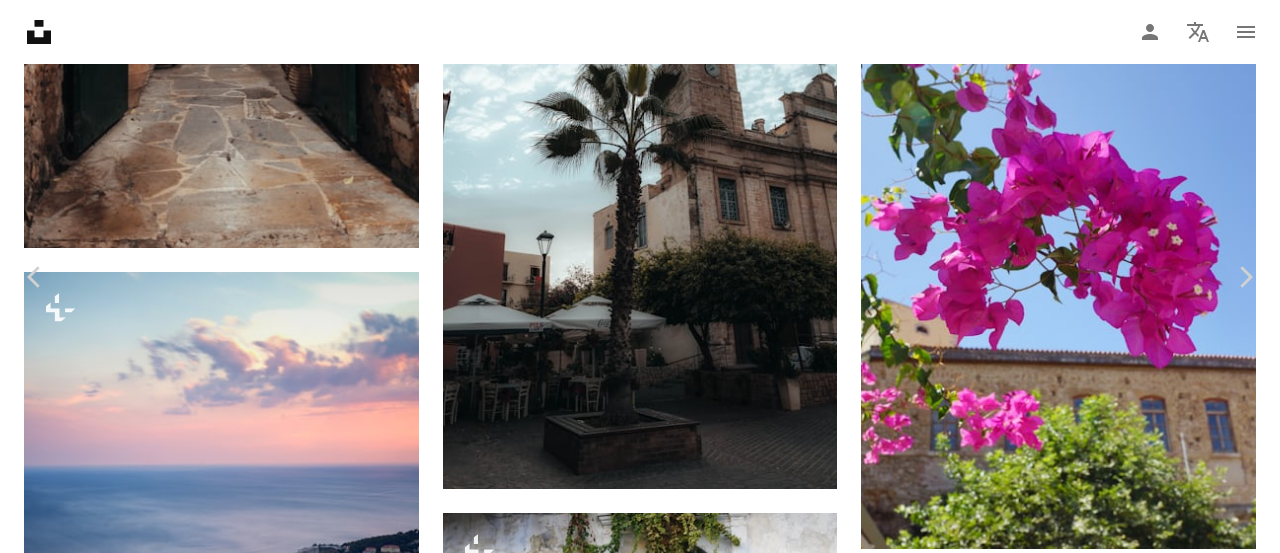 scroll, scrollTop: 7000, scrollLeft: 0, axis: vertical 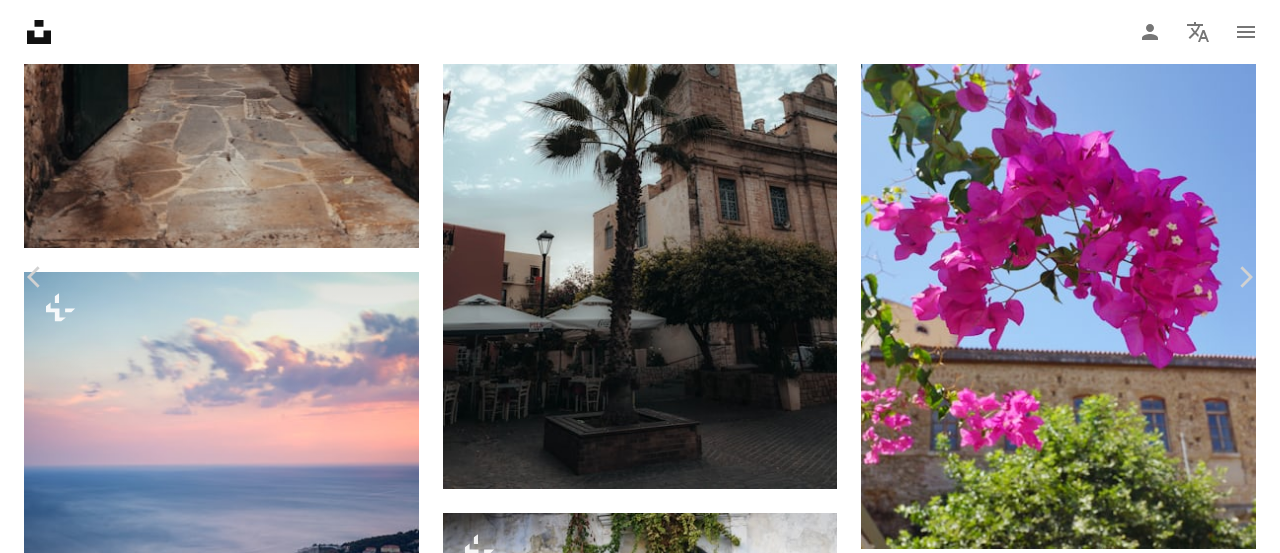 click at bounding box center [632, 8240] 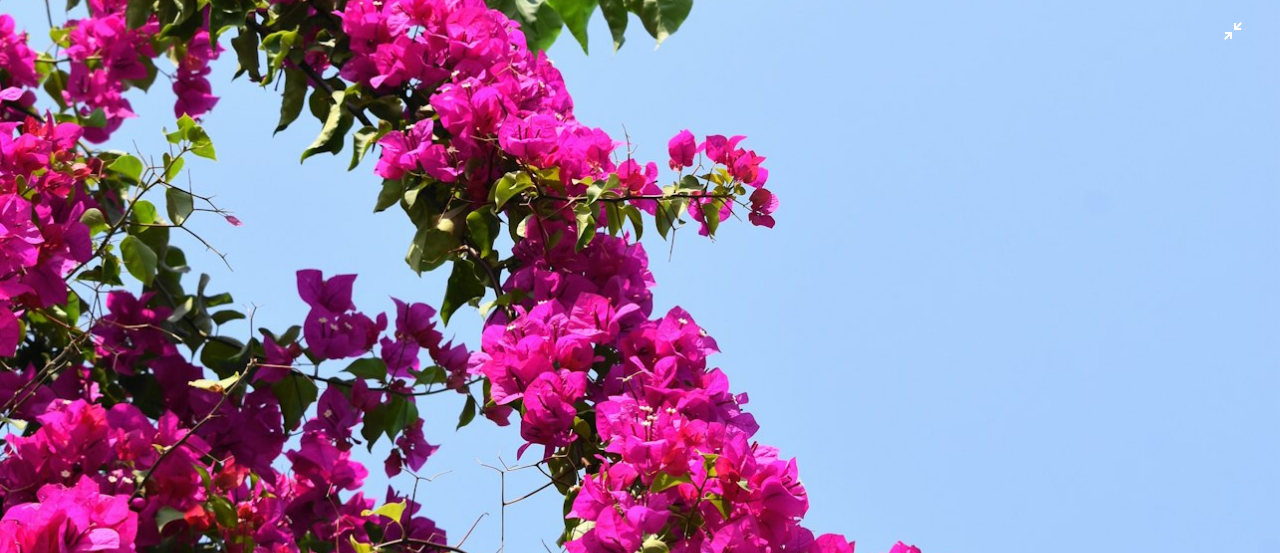 scroll, scrollTop: 874, scrollLeft: 0, axis: vertical 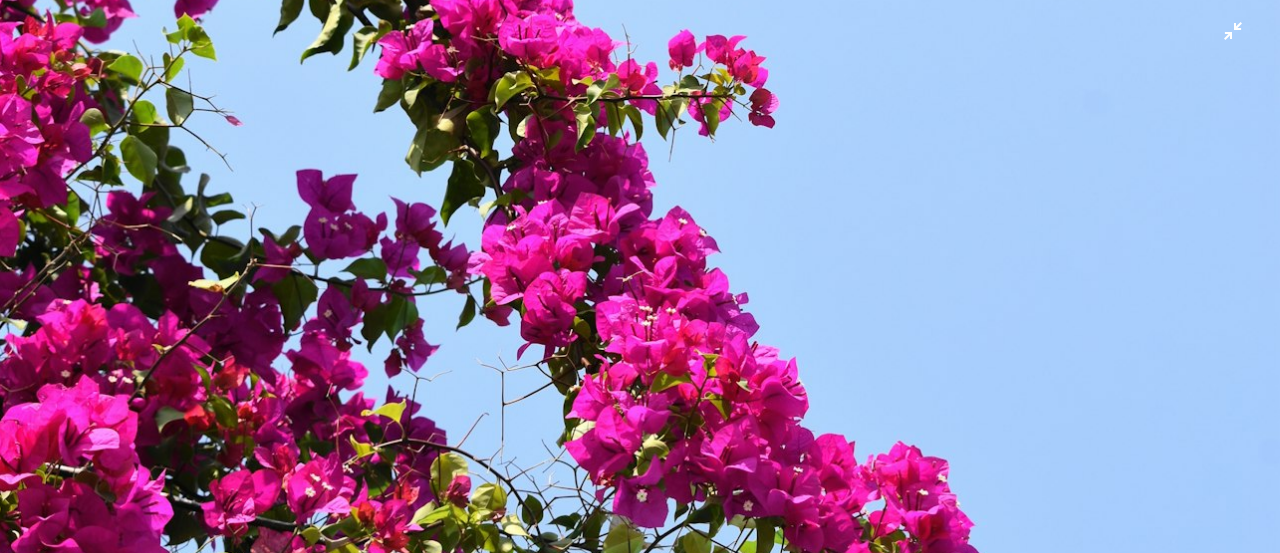 click at bounding box center [640, 86] 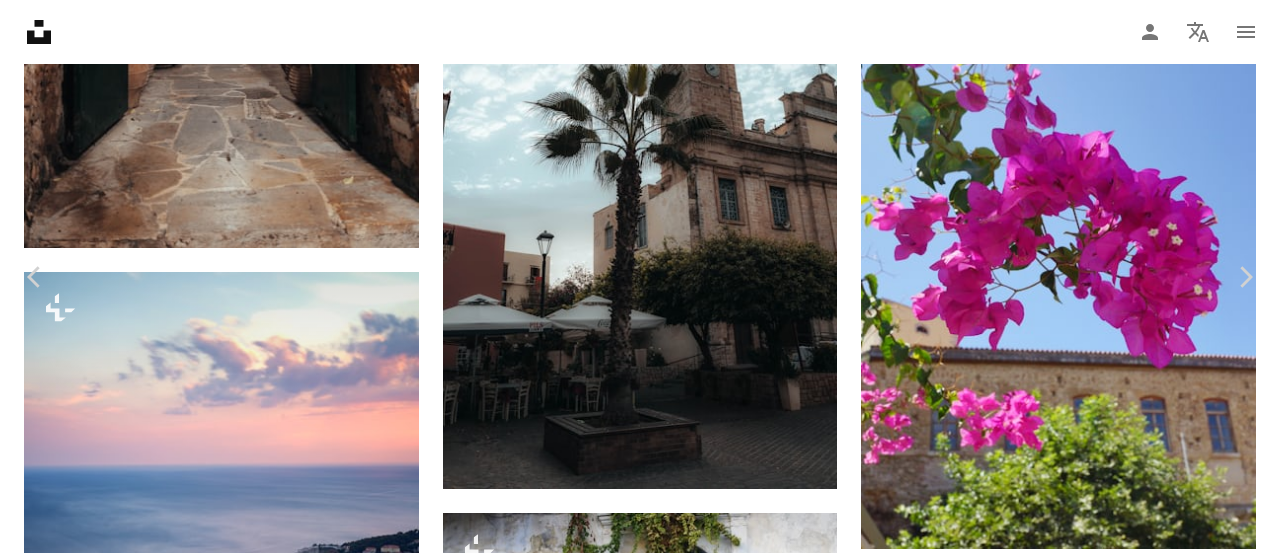 scroll, scrollTop: 388, scrollLeft: 0, axis: vertical 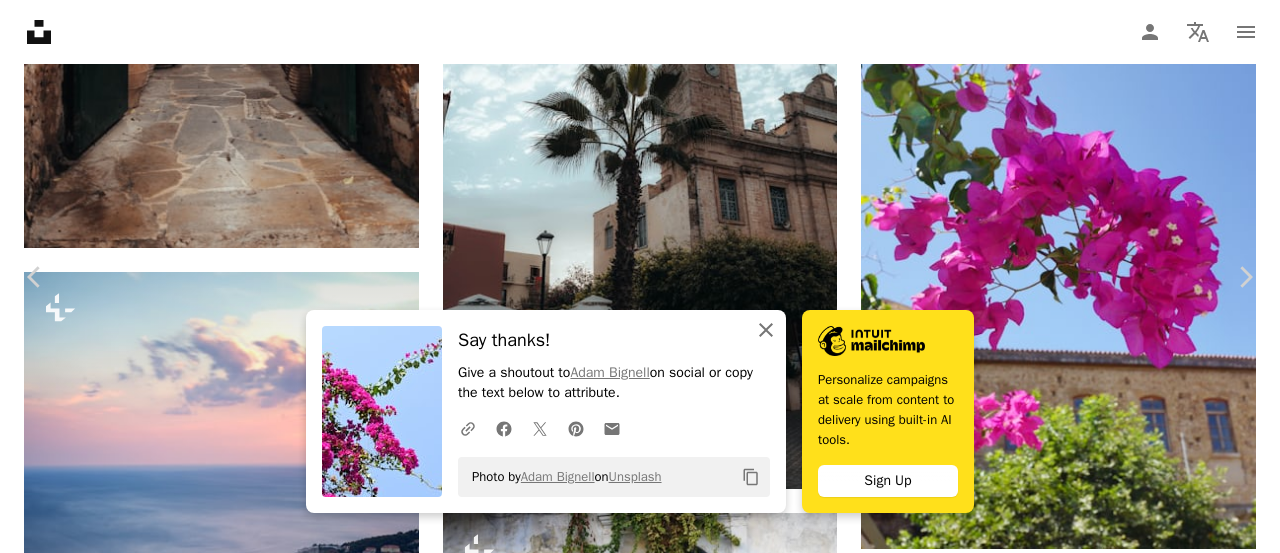 click 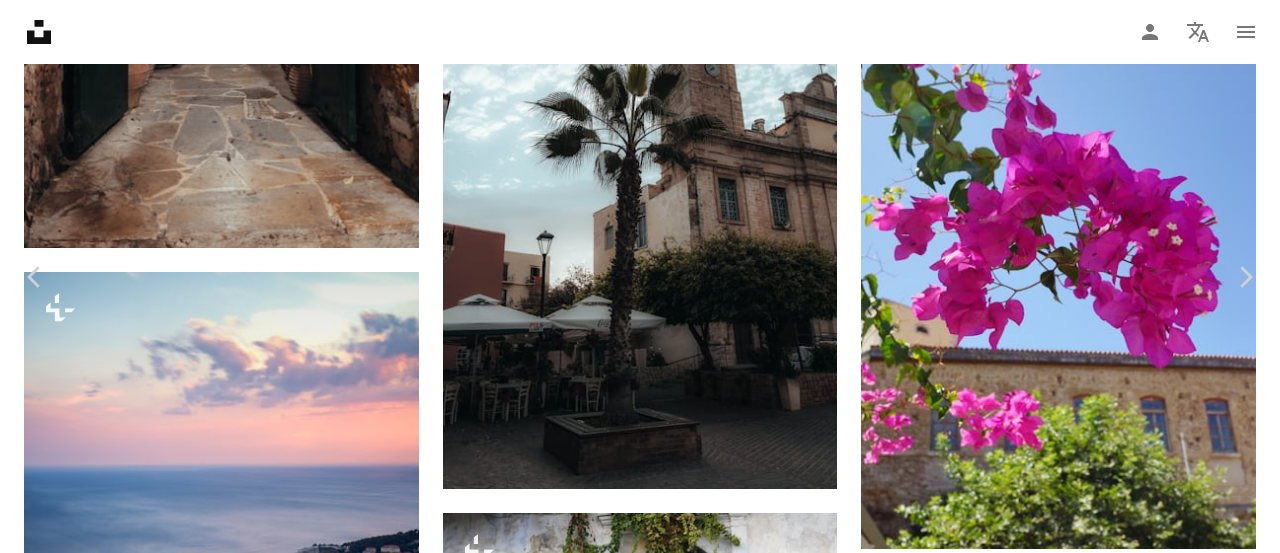 scroll, scrollTop: 0, scrollLeft: 0, axis: both 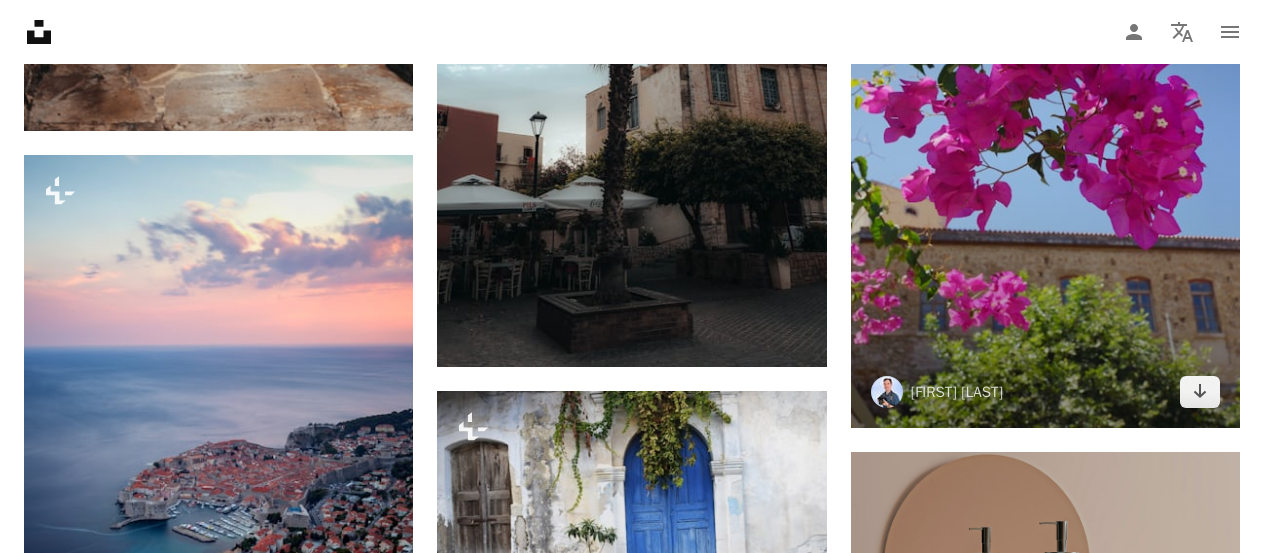 click at bounding box center (1045, 142) 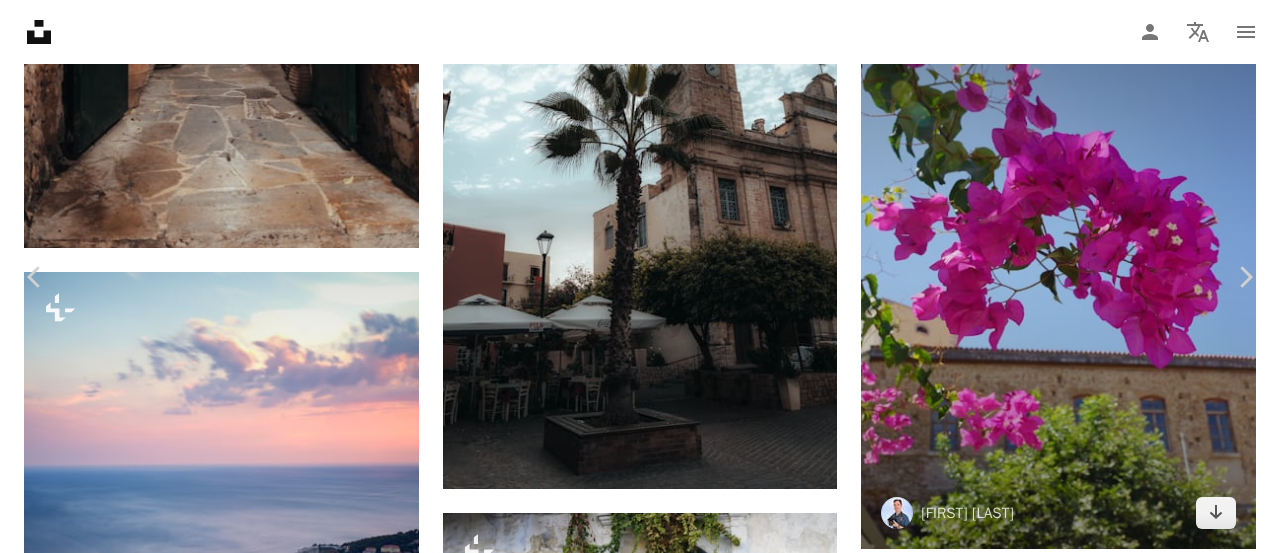 scroll, scrollTop: 3300, scrollLeft: 0, axis: vertical 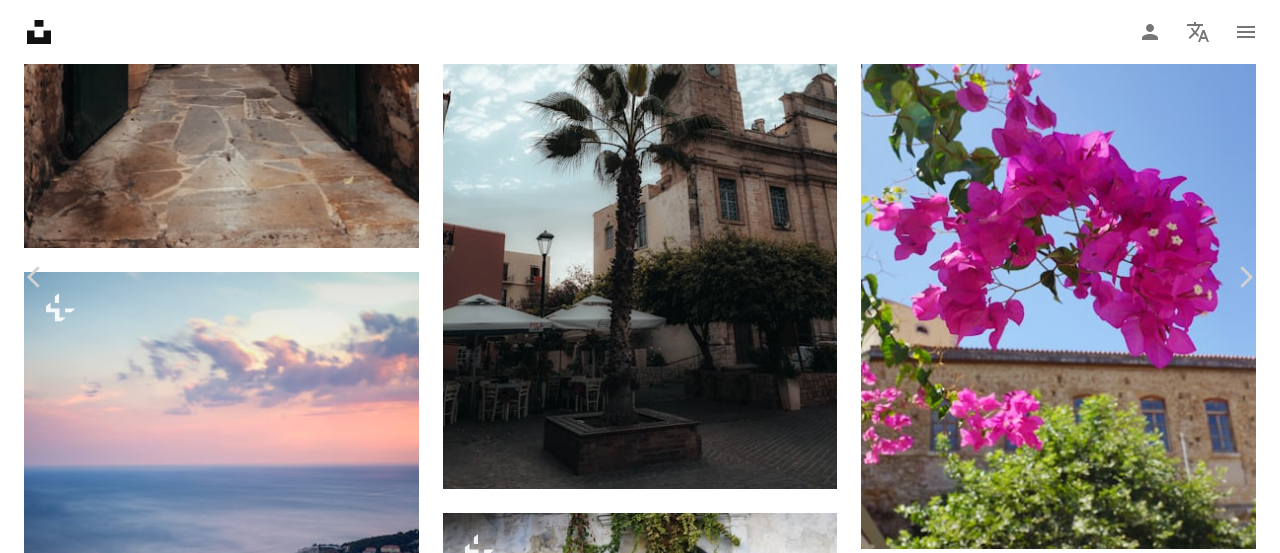 click at bounding box center (632, 8125) 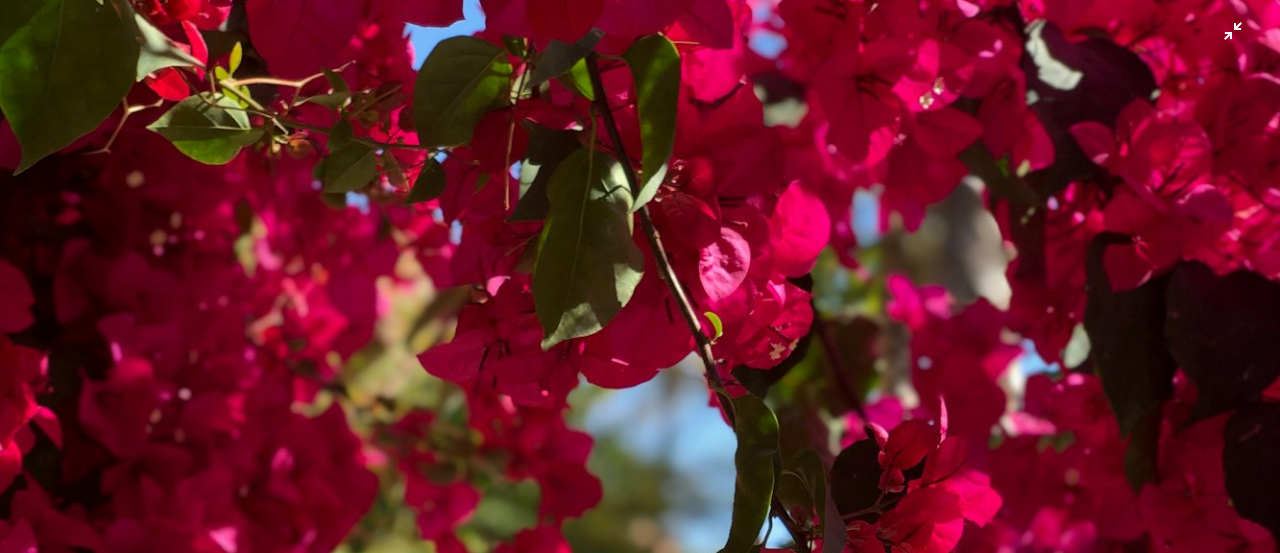 scroll, scrollTop: 0, scrollLeft: 0, axis: both 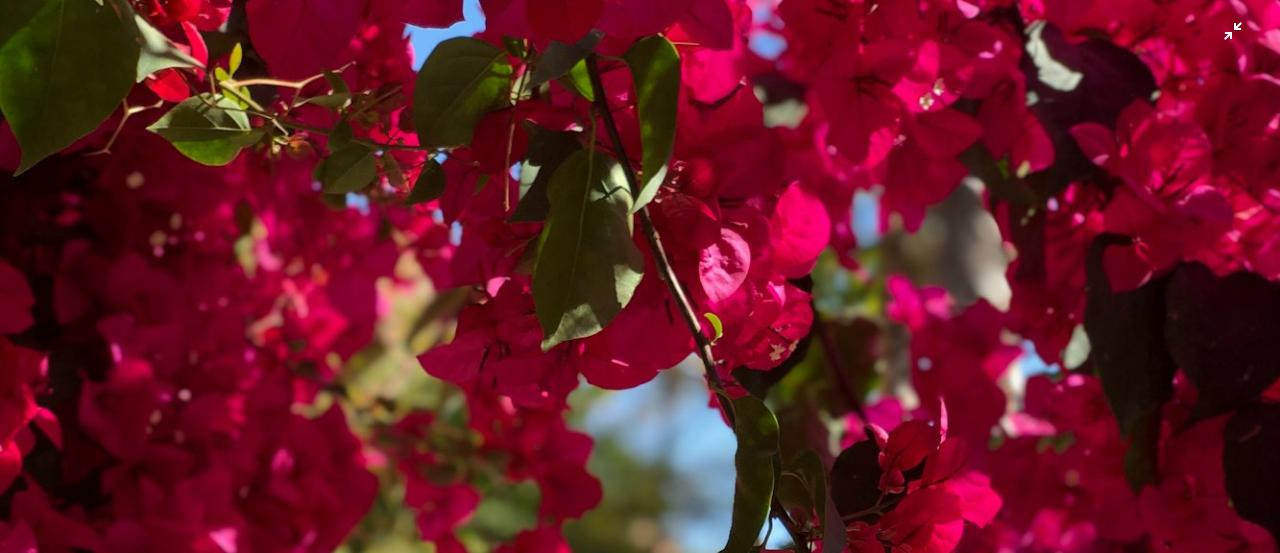 click at bounding box center (640, 853) 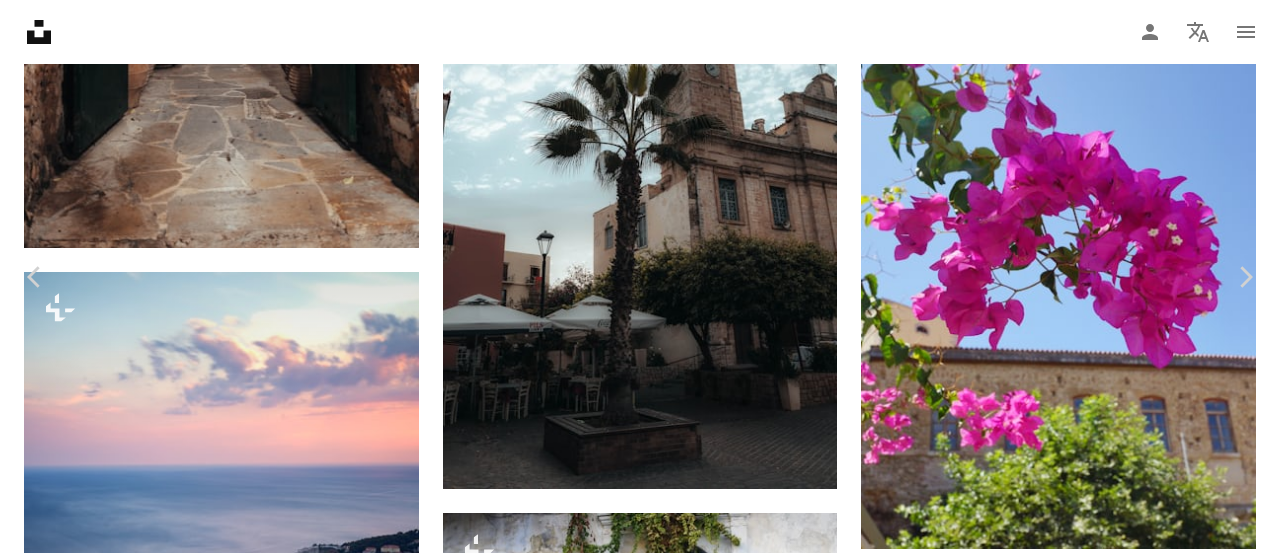 click on "An X shape Chevron left Chevron right [FIRST] [LAST] psethy A heart A plus sign Download free Chevron down Zoom in Views 165,099 Downloads 2,125 A forward-right arrow Share Info icon Info More Actions  Bougainvillea on a pavement in Marrakech Calendar outlined Published on  [DATE], [YEAR] Camera Apple, iPhone X Safety Free to use under the  Unsplash License street [CITY] sunlight tropical pink flowers arch flower plant leaf blossom petal geranium Creative Commons images Browse premium related images on iStock  |  Save 20% with code UNSPLASH20 View more on iStock  ↗ Related images A heart A plus sign [FIRST] [LAST] Arrow pointing down Plus sign for Unsplash+ A heart A plus sign [FIRST] [LAST] For  Unsplash+ A lock Download A heart A plus sign [FIRST] [LAST] Available for hire A checkmark inside of a circle Arrow pointing down Plus sign for Unsplash+ A heart A plus sign [FIRST] [LAST] For  Unsplash+ A lock Download A heart A plus sign [FIRST] [LAST] Available for hire A checkmark inside of a circle A heart A heart" at bounding box center [640, 8138] 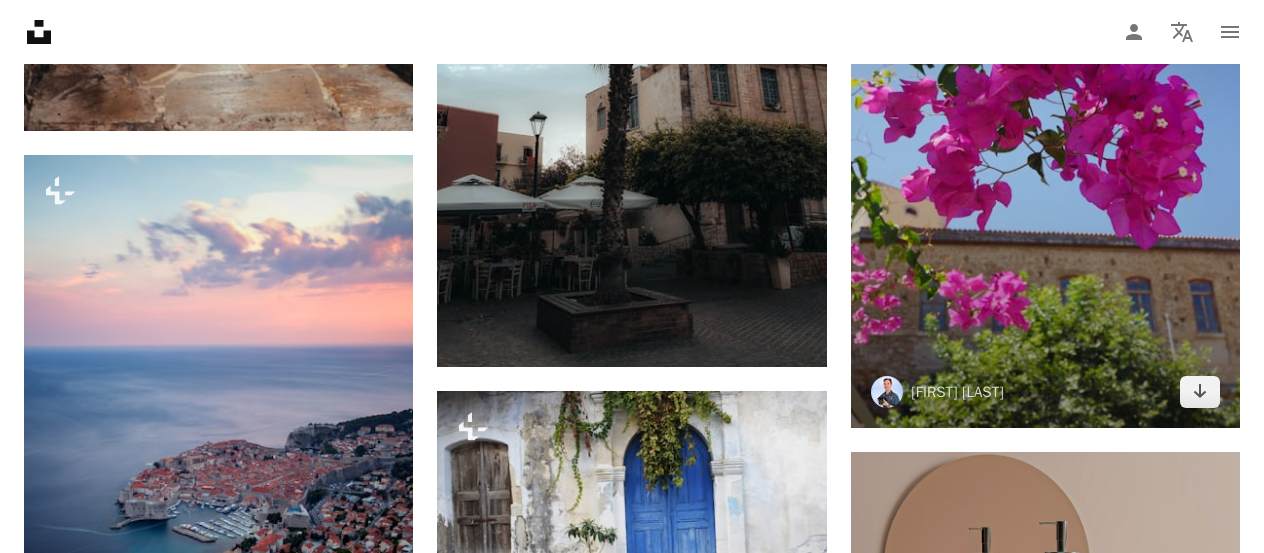 click at bounding box center [1045, 142] 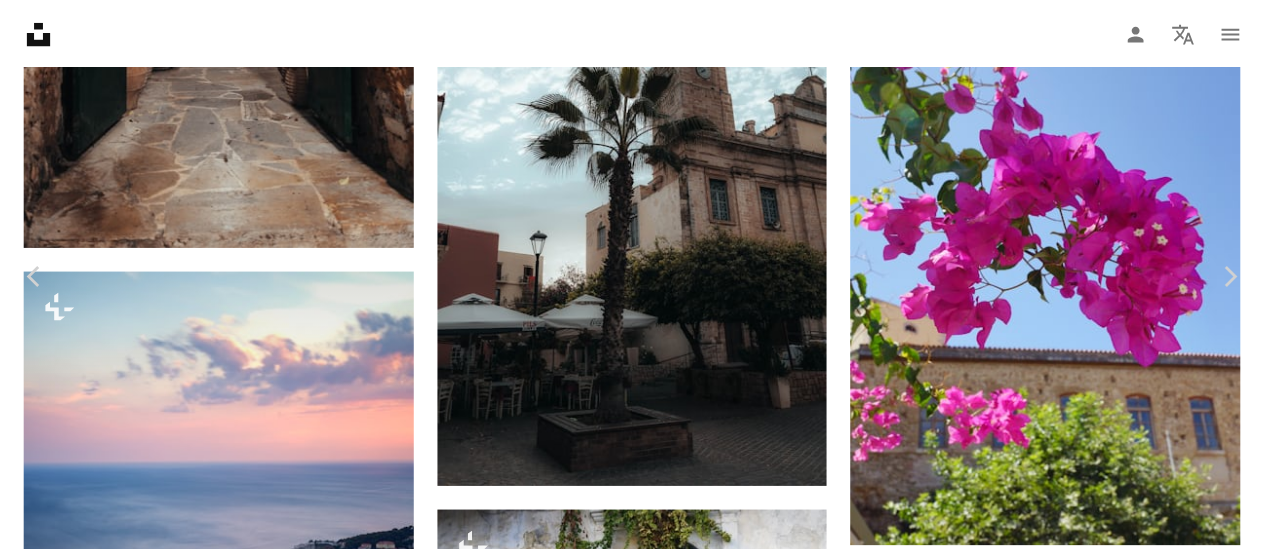 scroll, scrollTop: 29400, scrollLeft: 0, axis: vertical 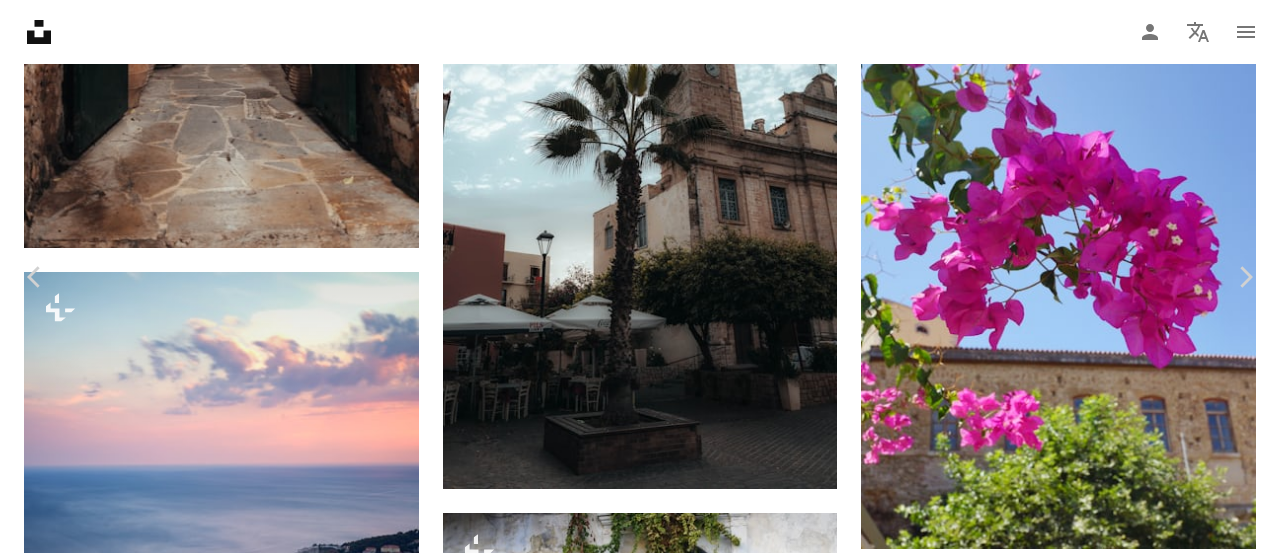 drag, startPoint x: 1252, startPoint y: 81, endPoint x: 1243, endPoint y: 91, distance: 13.453624 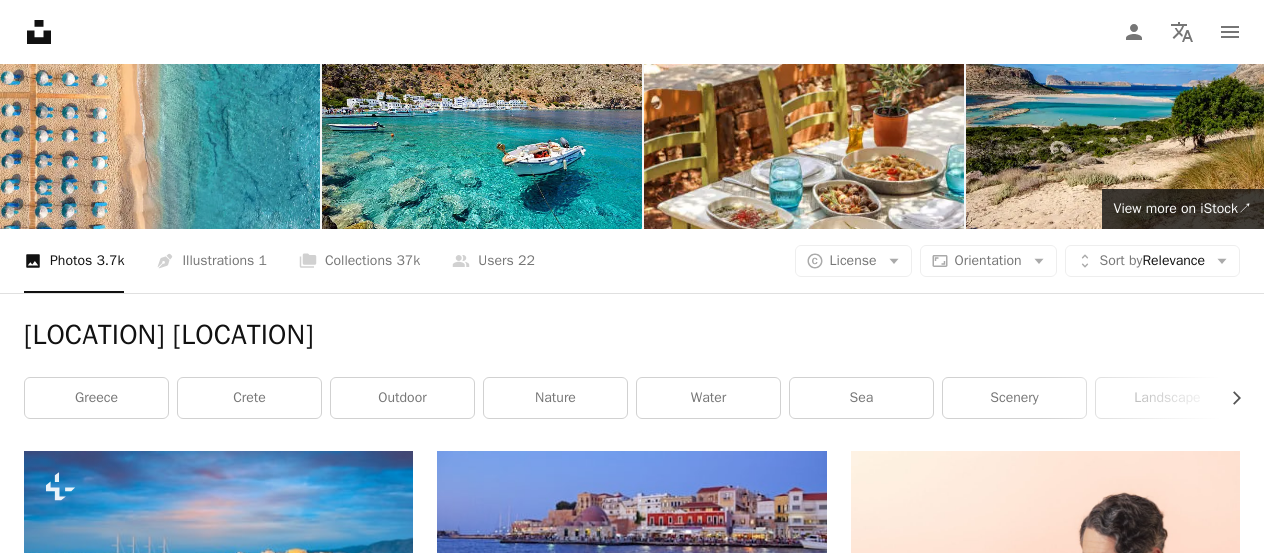 scroll, scrollTop: 0, scrollLeft: 0, axis: both 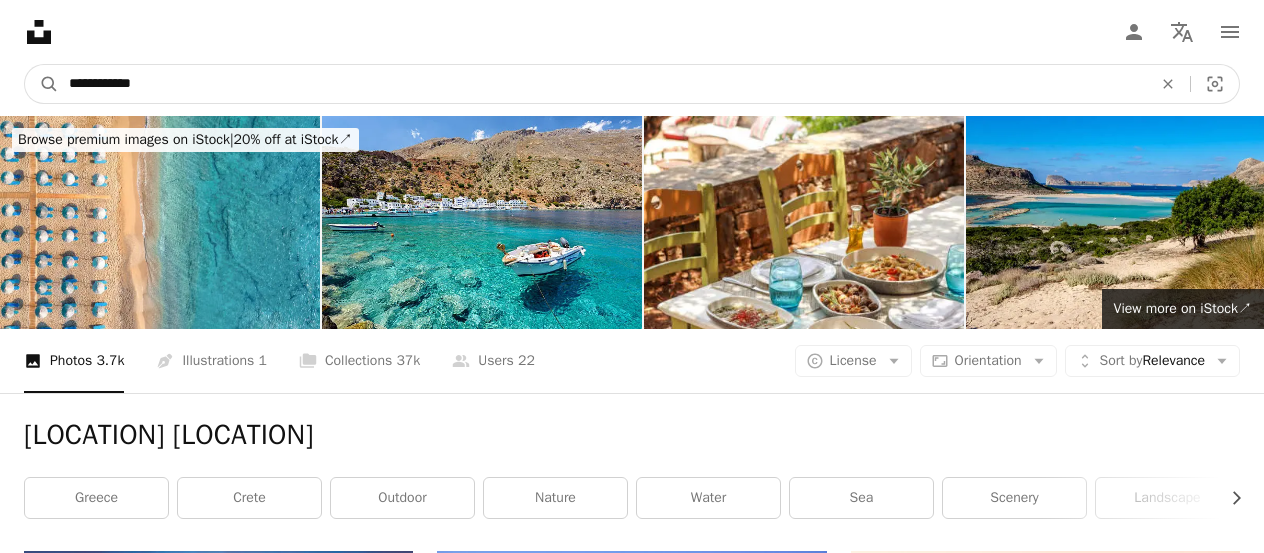 drag, startPoint x: 120, startPoint y: 86, endPoint x: 200, endPoint y: 113, distance: 84.4334 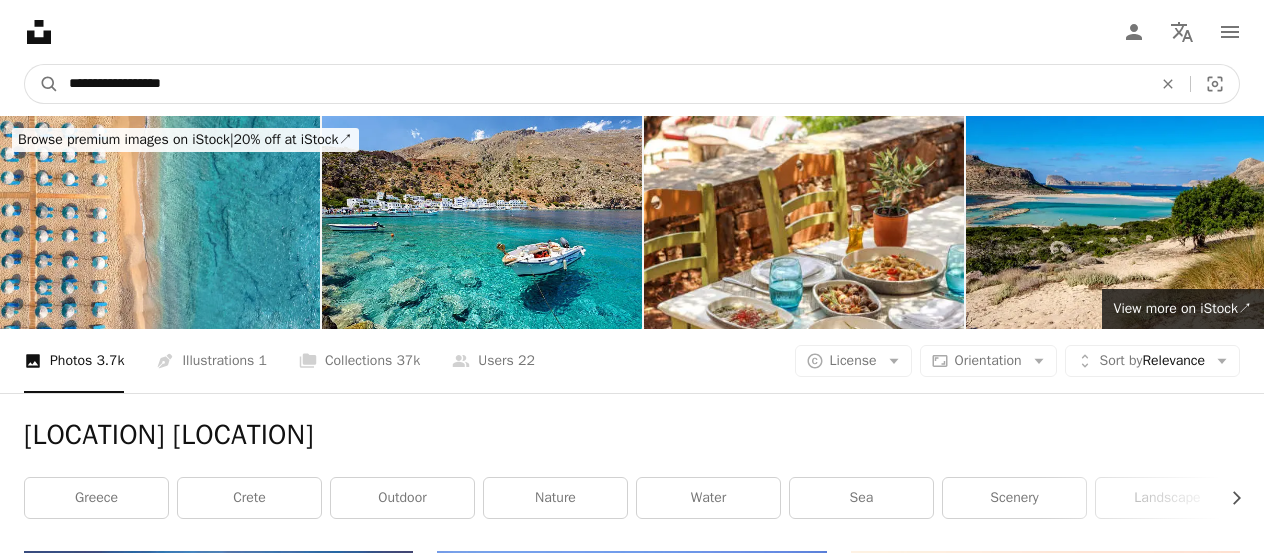 type on "**********" 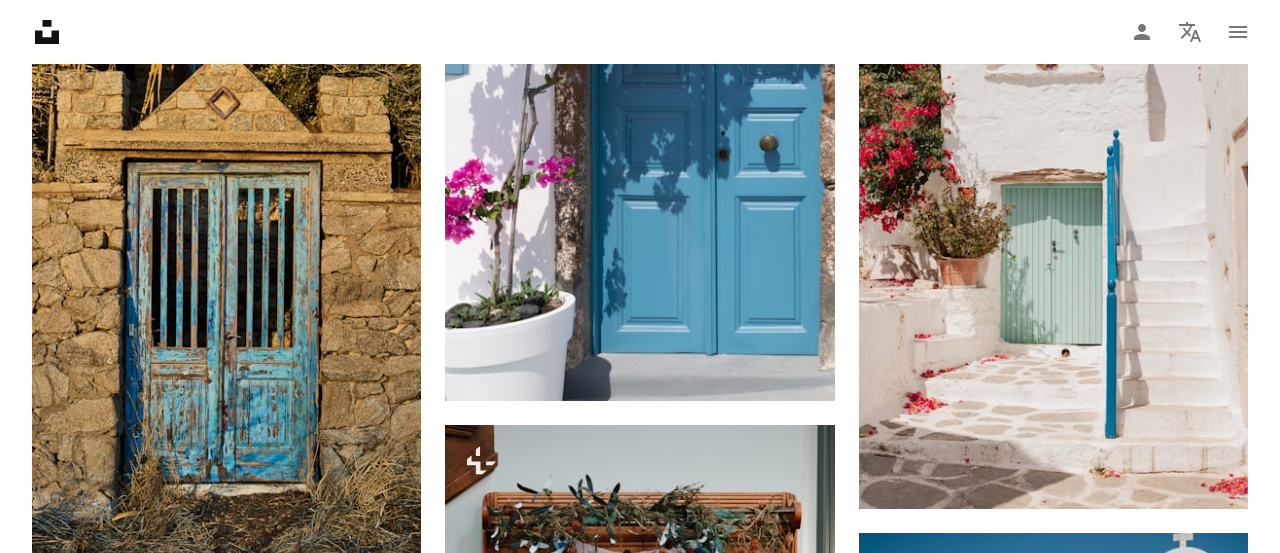 scroll, scrollTop: 3000, scrollLeft: 0, axis: vertical 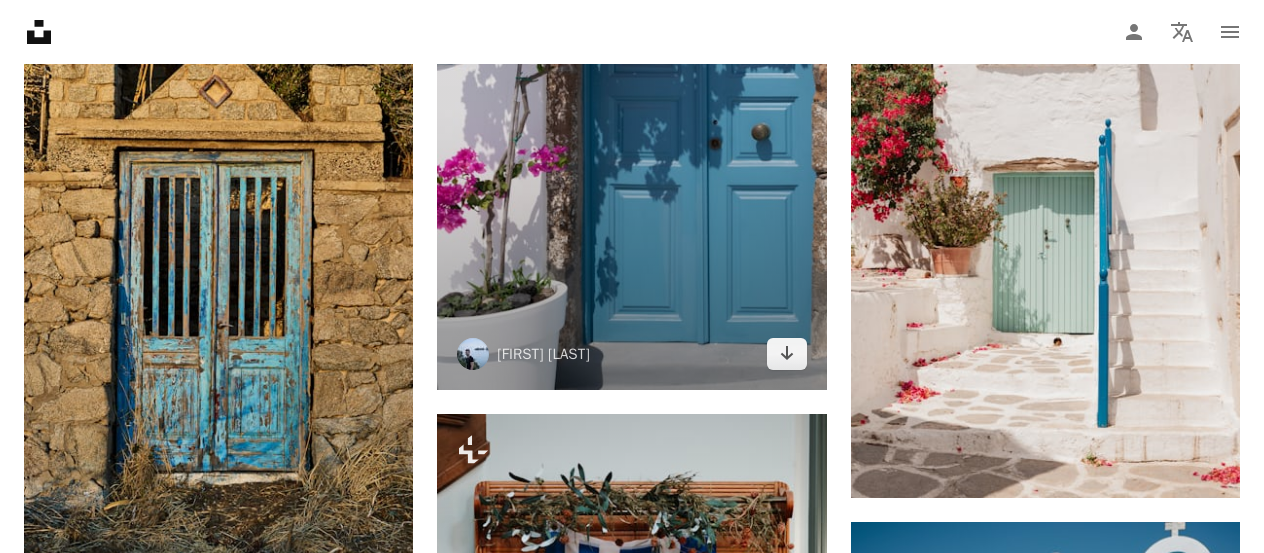 click at bounding box center [631, 98] 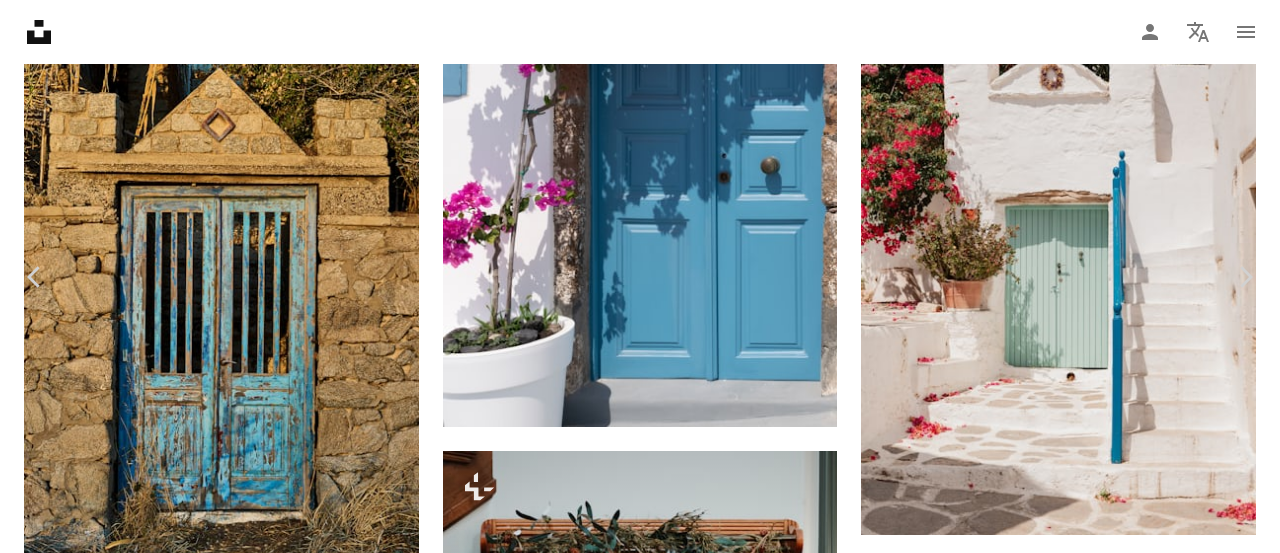 scroll, scrollTop: 0, scrollLeft: 0, axis: both 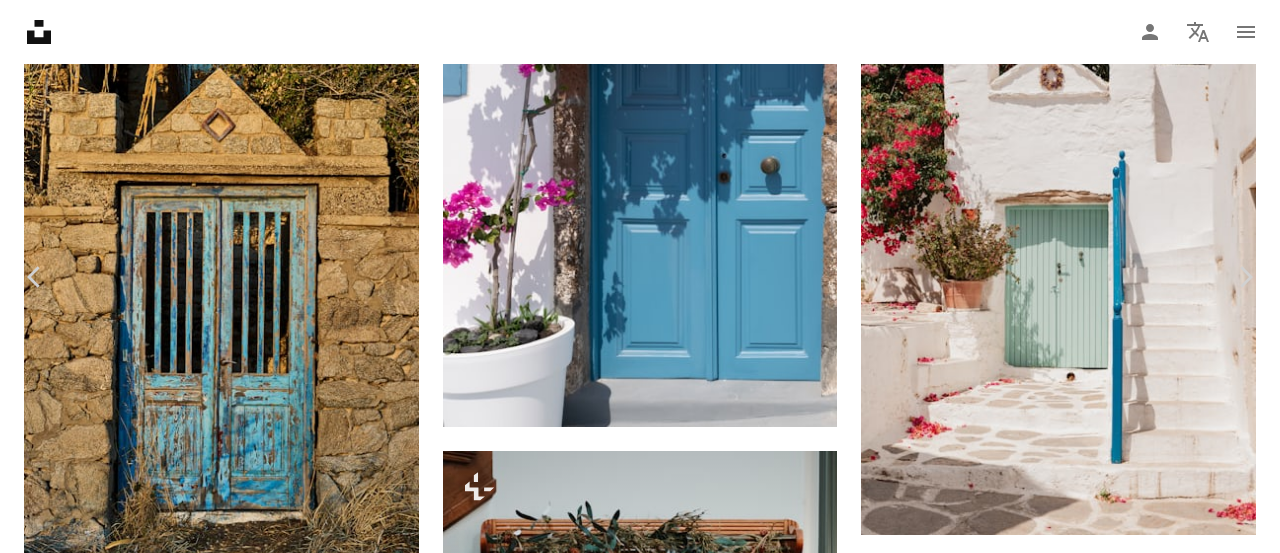 click on "Download free" at bounding box center (1081, 7002) 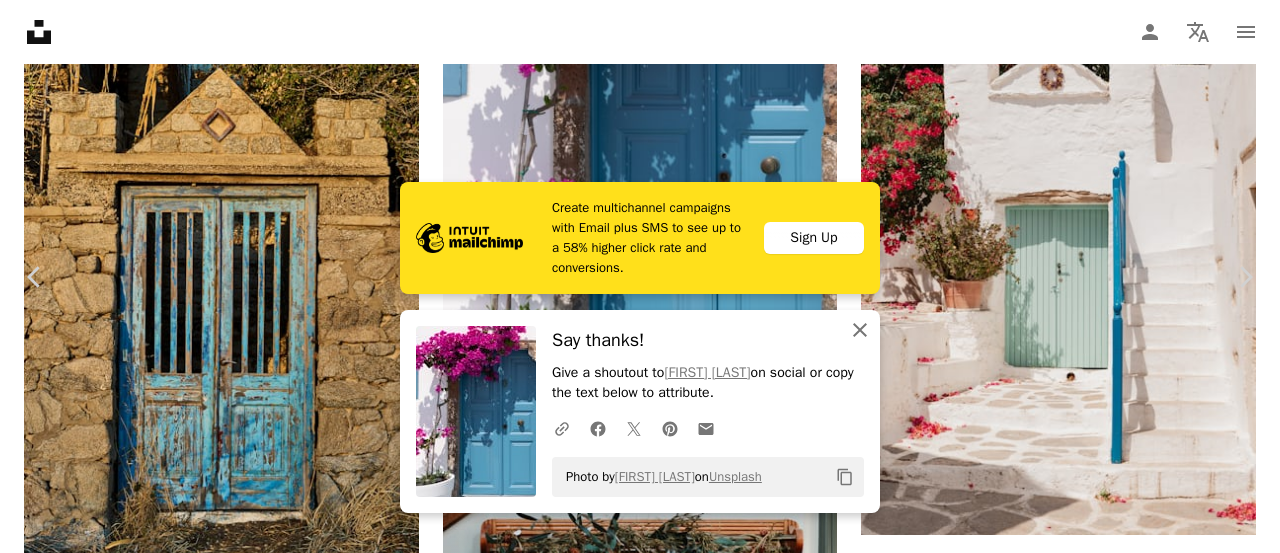 click on "An X shape" 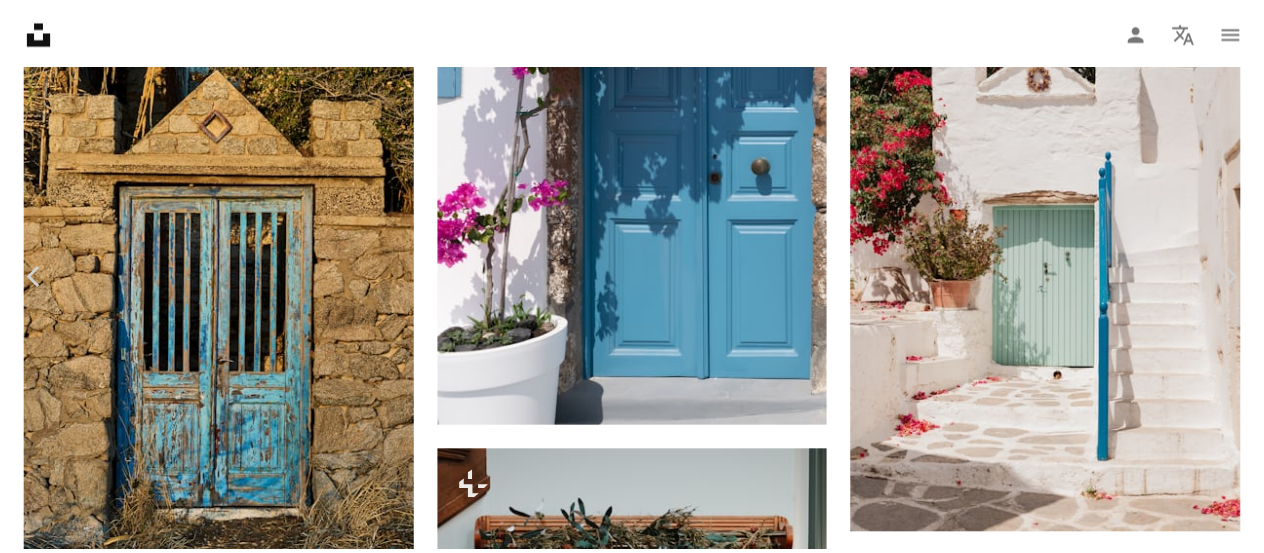 scroll, scrollTop: 0, scrollLeft: 0, axis: both 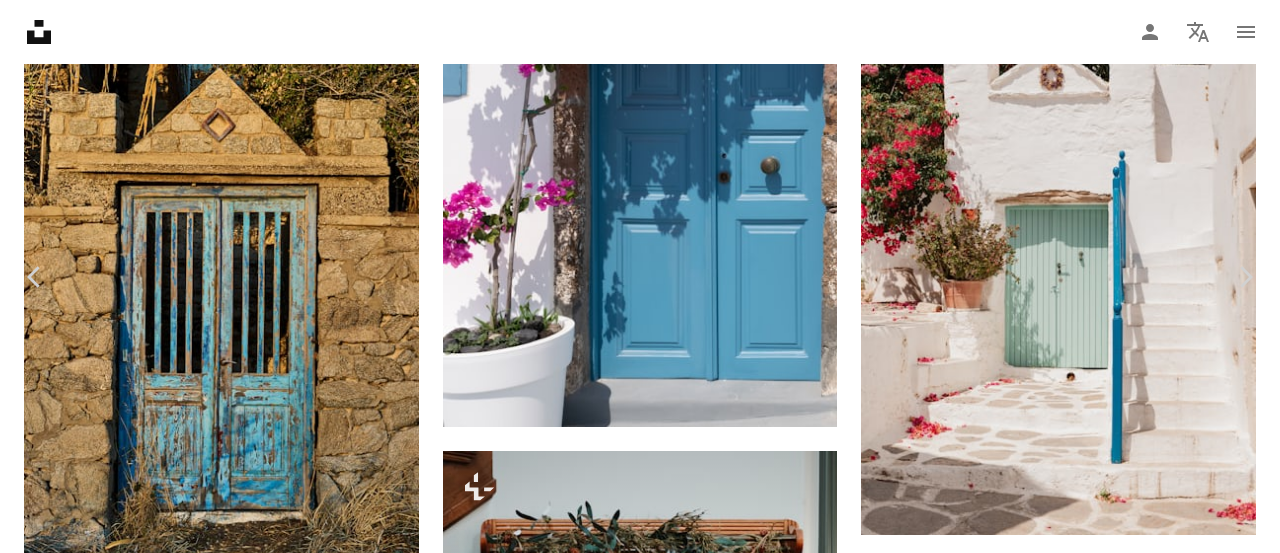 click on "An X shape Chevron left Chevron right [FIRST] [LAST] lazarus_merg A heart A plus sign Download free Chevron down Zoom in Views 2,162,756 Downloads 3,394 Featured in Photos A forward-right arrow Share Info icon Info More Actions A map marker Σαντορίνη, [COUNTRY] Calendar outlined Published on  [DATE], [YEAR] Camera NIKON CORPORATION, NIKON D3300 Safety Free to use under the  Unsplash License flower plant grey door blossom geranium Public domain images Browse premium related images on iStock  |  Save 20% with code UNSPLASH20 View more on iStock  ↗ Related images A heart A plus sign [FIRST] [LAST] Arrow pointing down Plus sign for Unsplash+ A heart A plus sign [FIRST] [LAST] For  Unsplash+ A lock Download A heart A plus sign [FIRST] [LAST] Arrow pointing down A heart A plus sign [FIRST] Available for hire A checkmark inside of a circle Arrow pointing down A heart A plus sign [FIRST] [LAST] Arrow pointing down A heart A plus sign [FIRST] [LAST] Arrow pointing down Plus sign for Unsplash+ A heart For" at bounding box center [640, 7231] 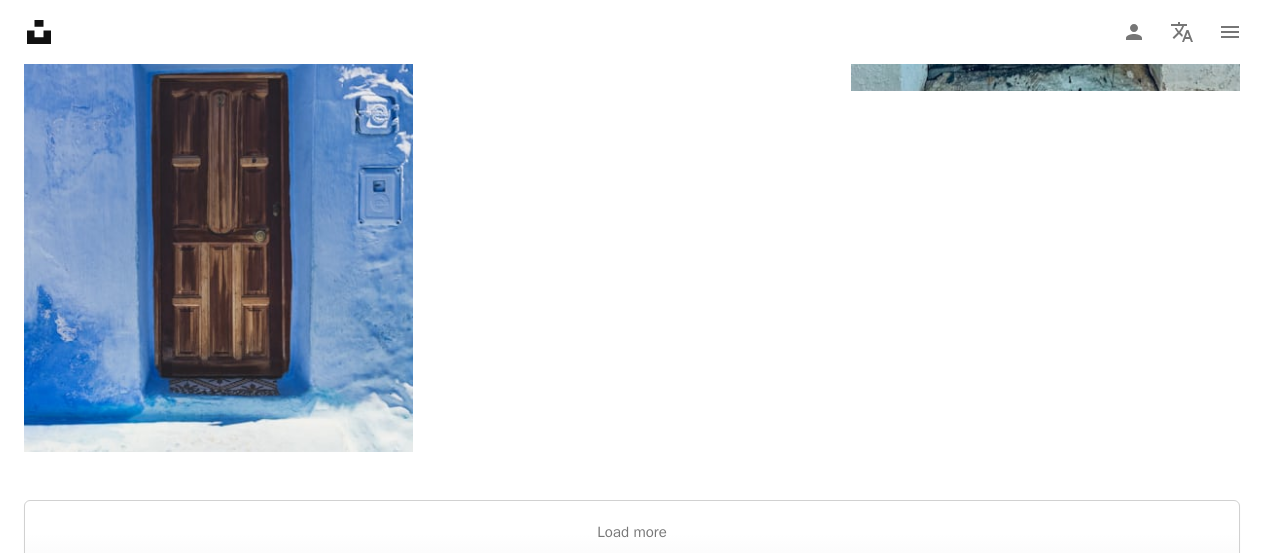scroll, scrollTop: 8500, scrollLeft: 0, axis: vertical 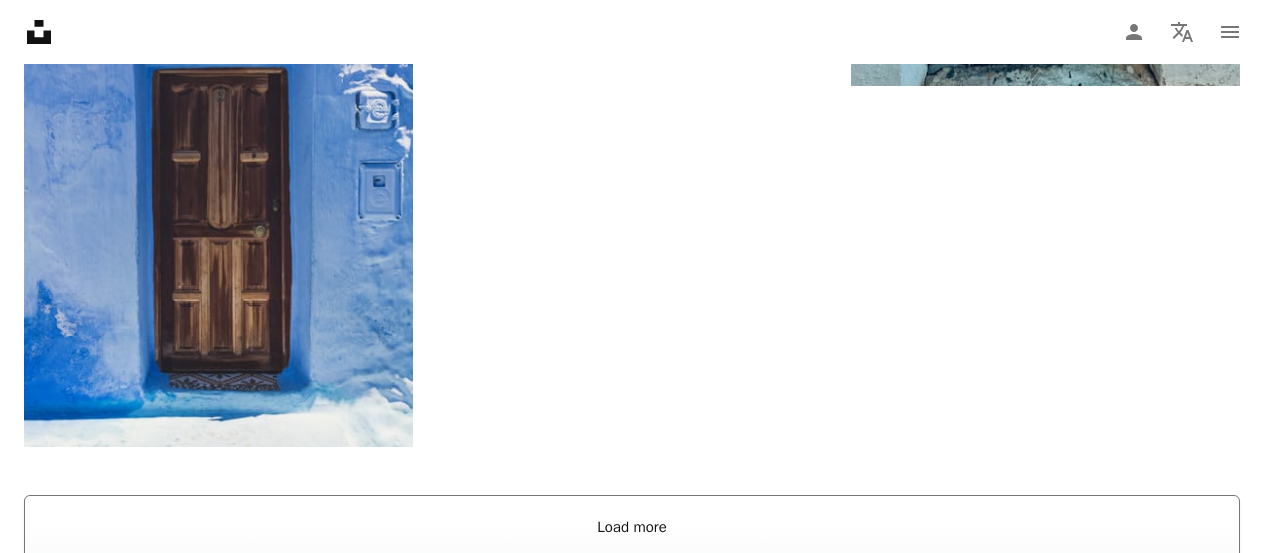 click on "Load more" at bounding box center [632, 527] 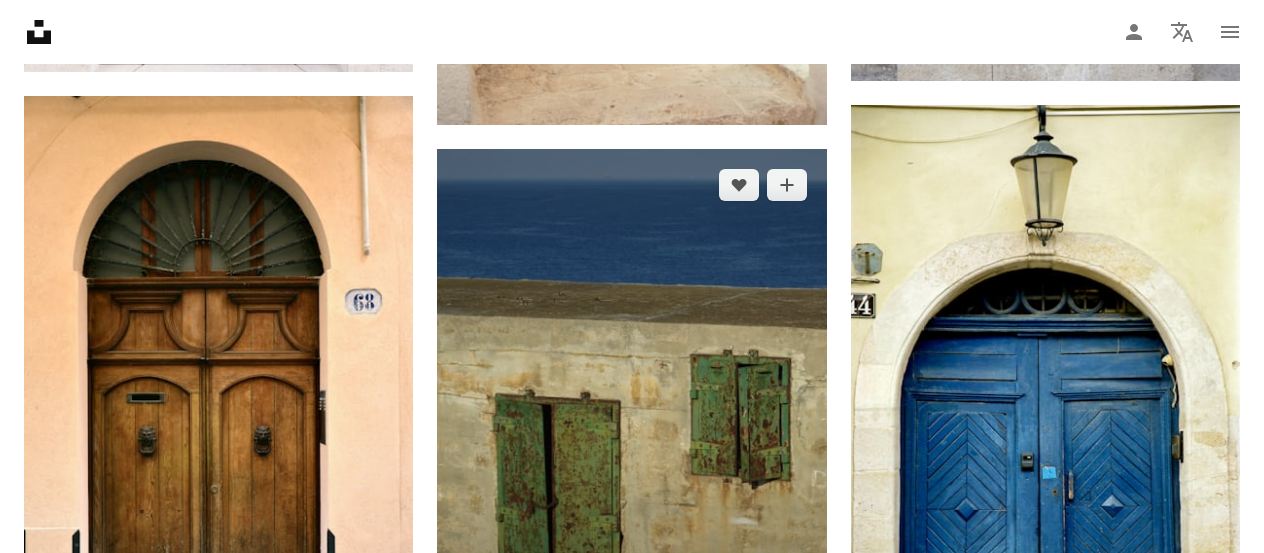 scroll, scrollTop: 50500, scrollLeft: 0, axis: vertical 